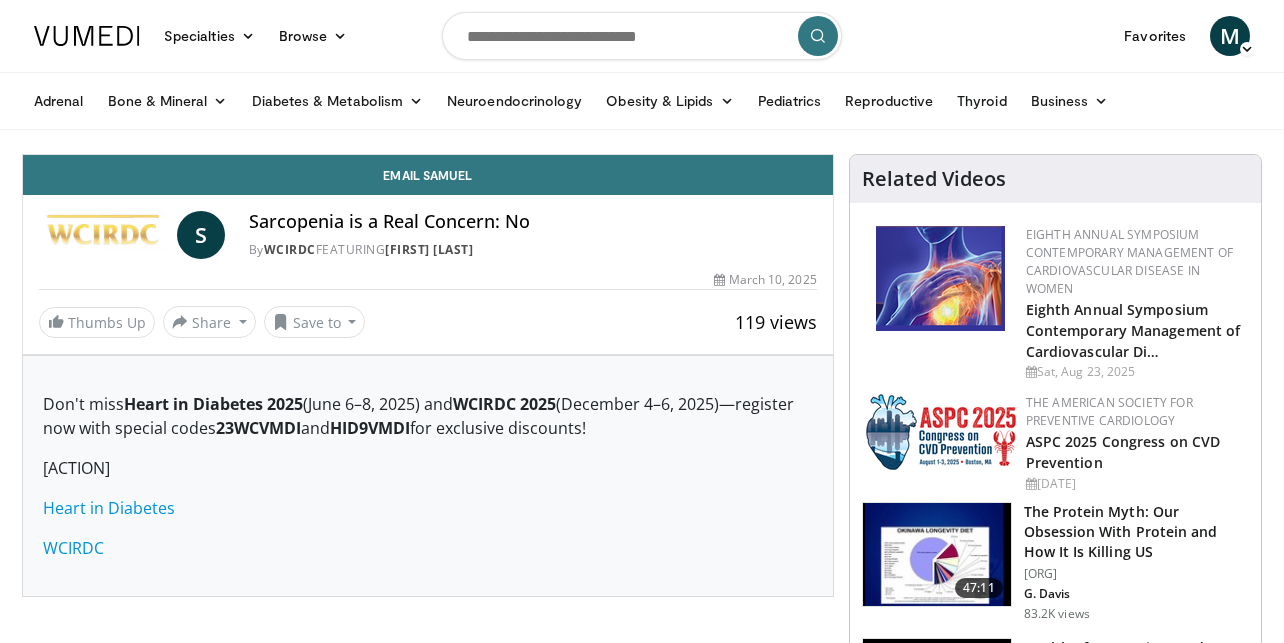 scroll, scrollTop: 0, scrollLeft: 0, axis: both 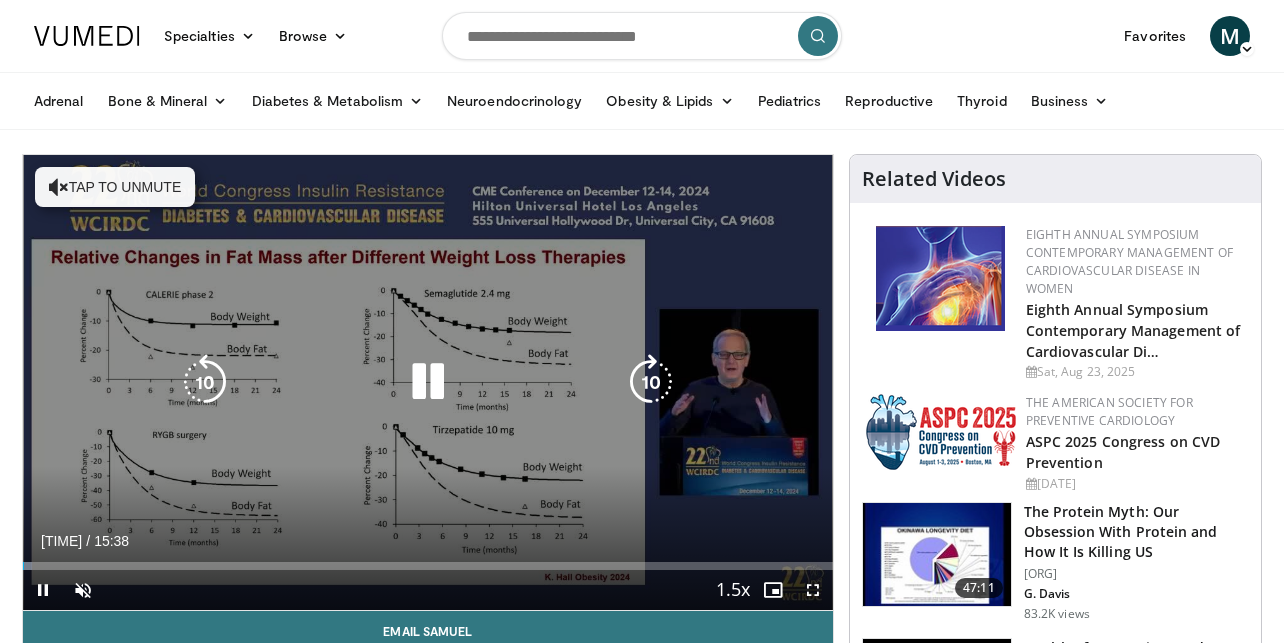 click at bounding box center (59, 187) 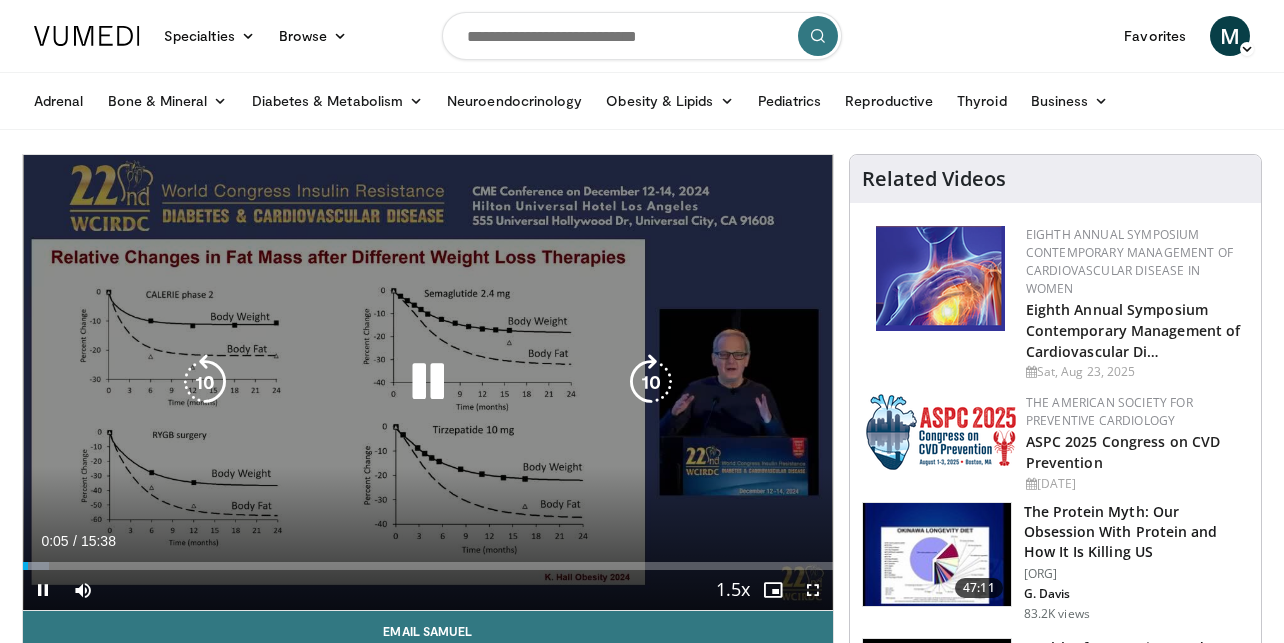 click on "**********" at bounding box center [428, 383] 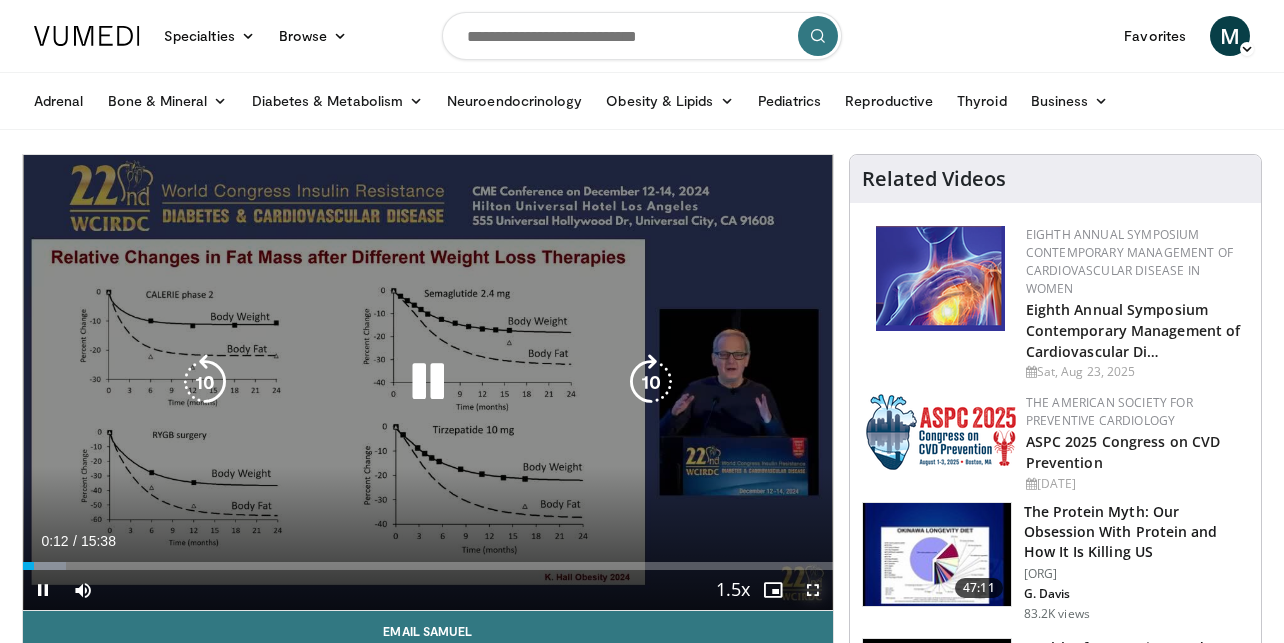 click at bounding box center [813, 590] 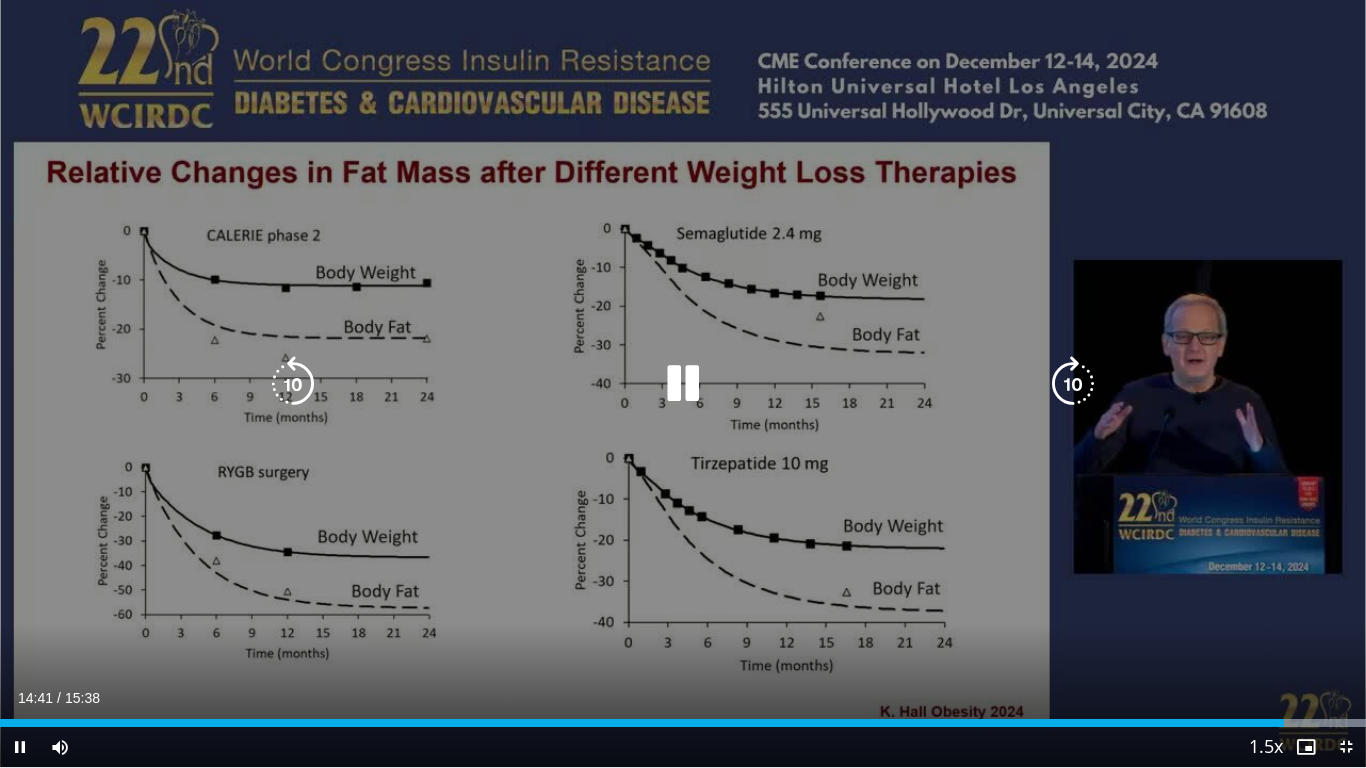 click at bounding box center [683, 384] 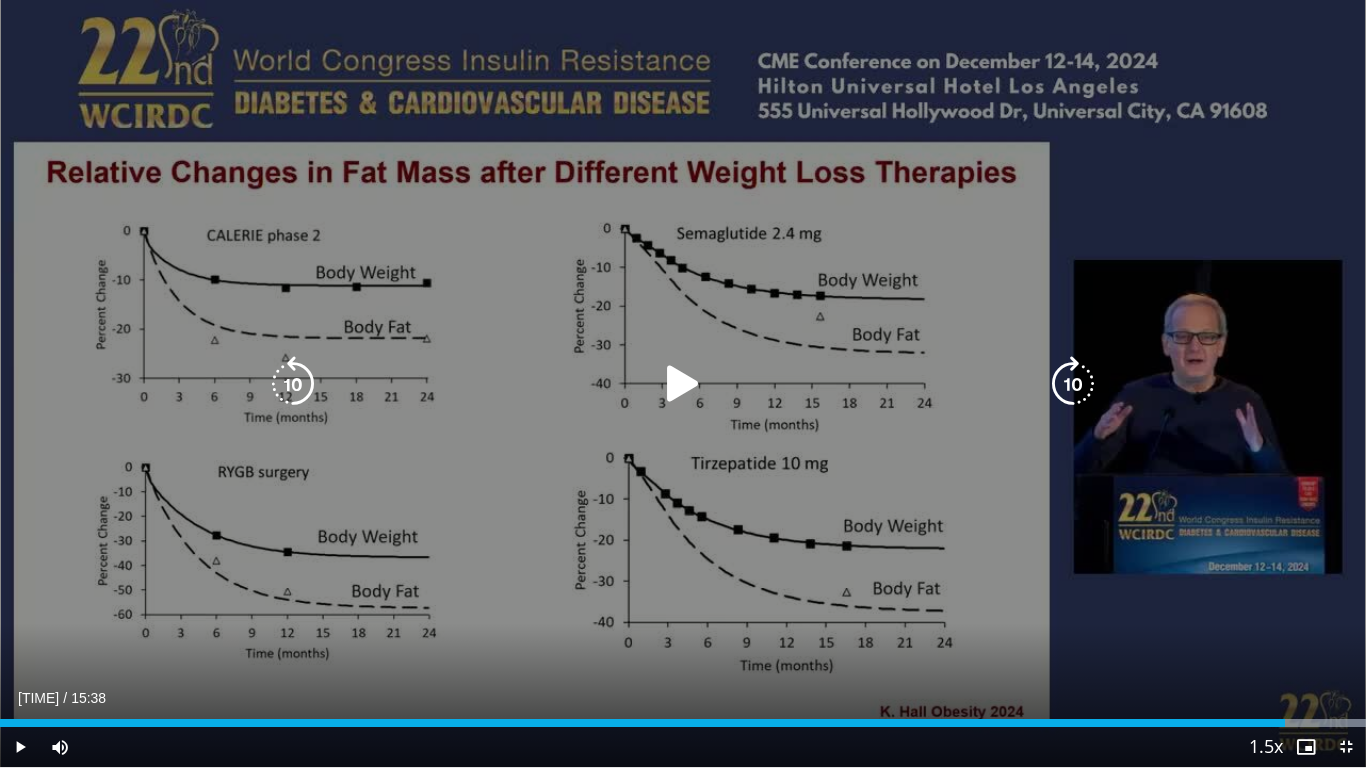 click at bounding box center (683, 384) 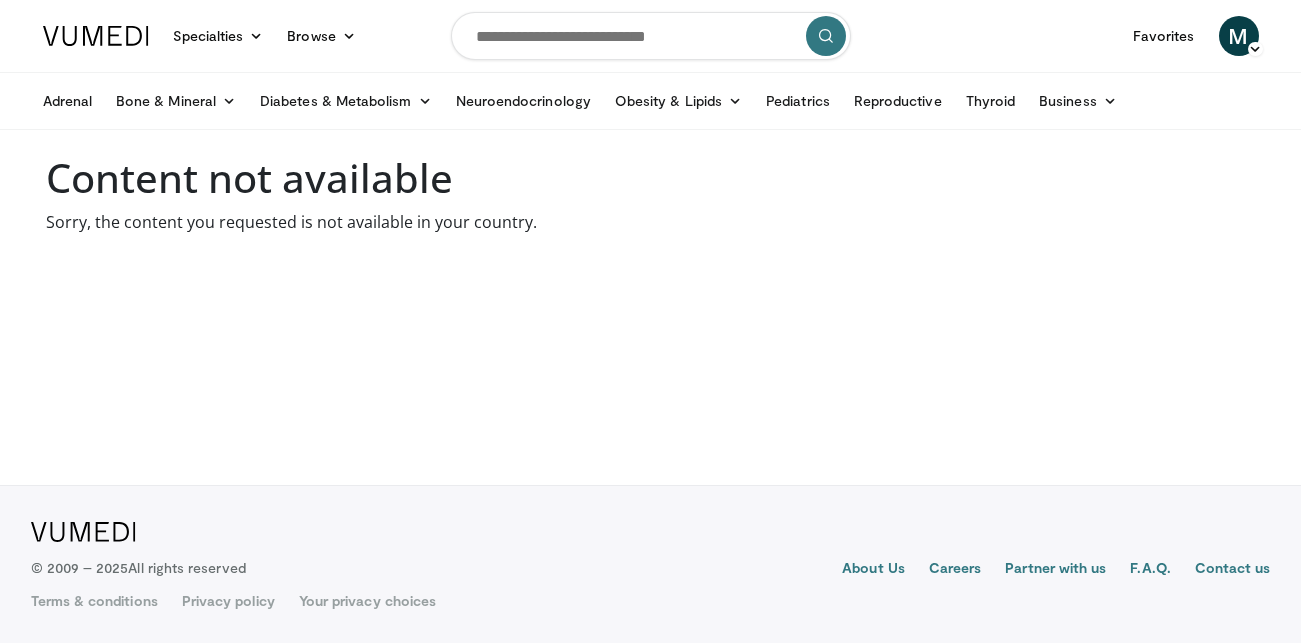 scroll, scrollTop: 0, scrollLeft: 0, axis: both 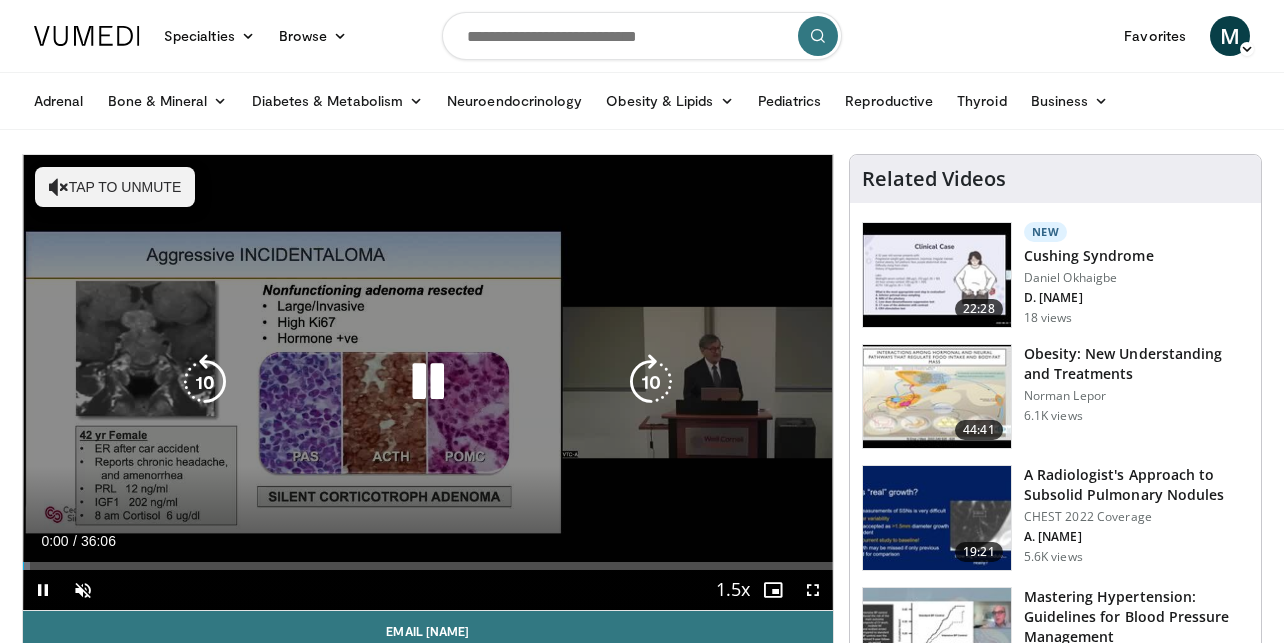 click on "Tap to unmute" at bounding box center [115, 187] 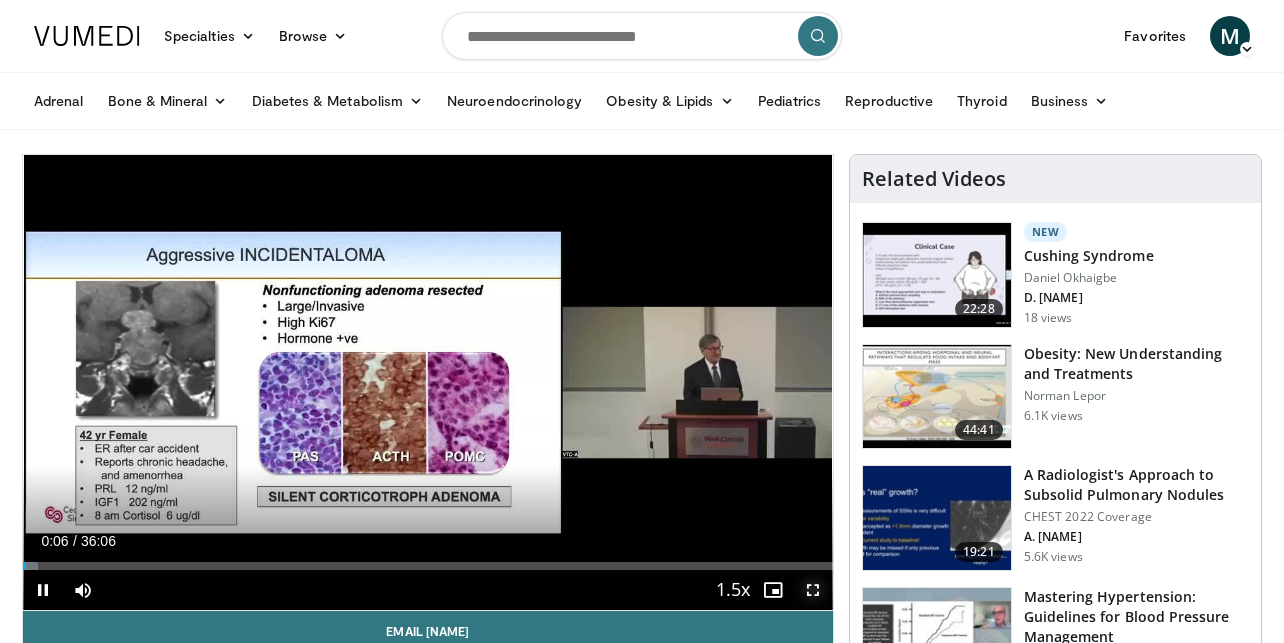 click at bounding box center (813, 590) 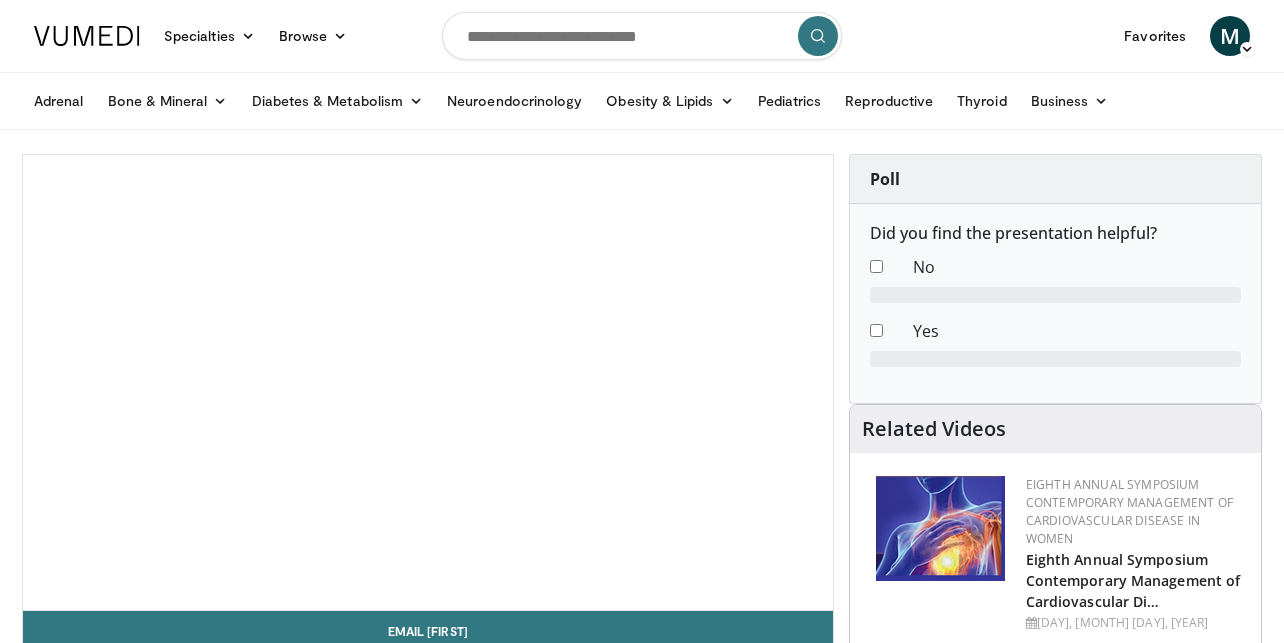 scroll, scrollTop: 0, scrollLeft: 0, axis: both 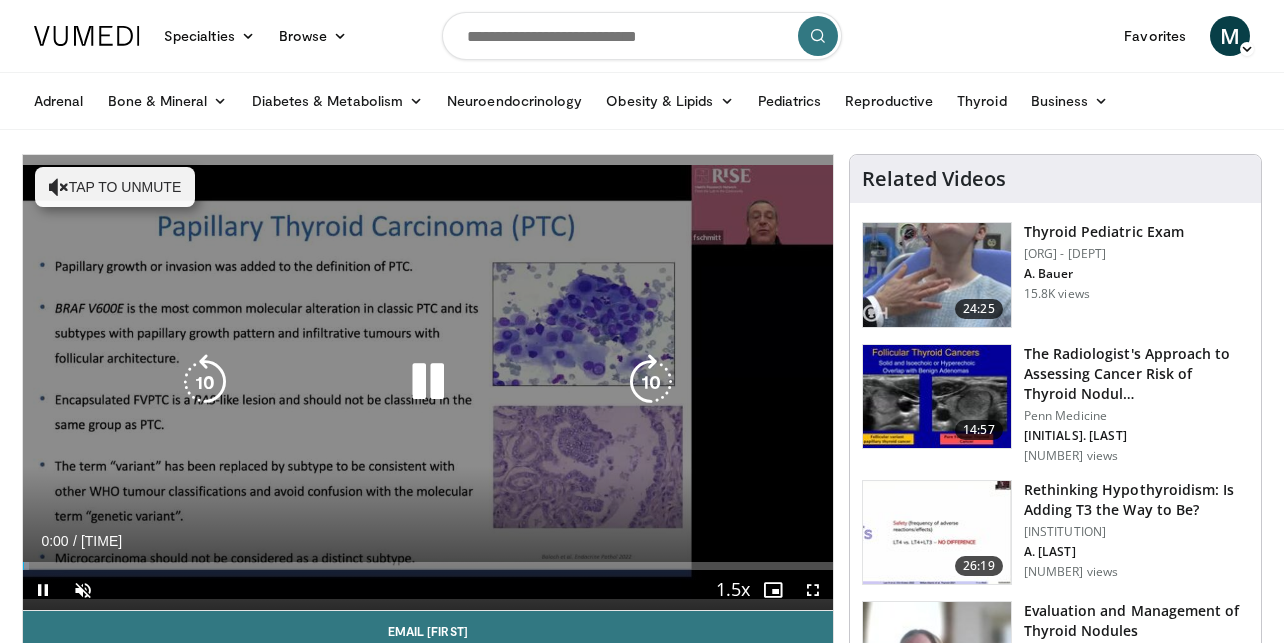 click on "Tap to unmute" at bounding box center (115, 187) 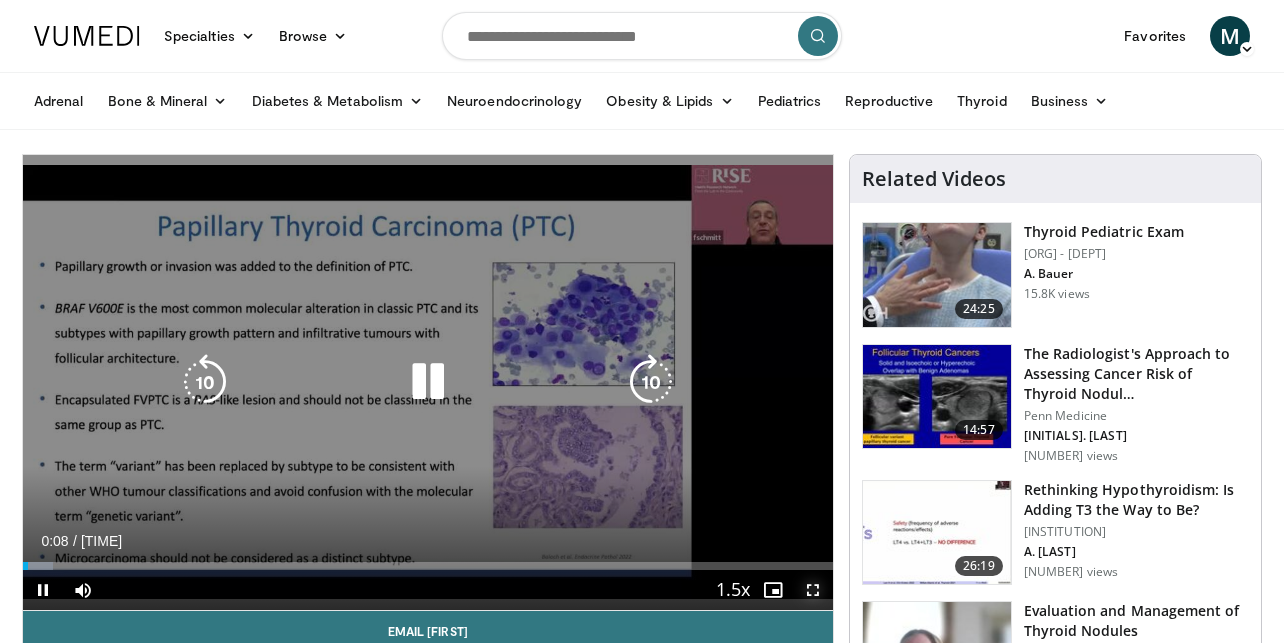 click at bounding box center [813, 590] 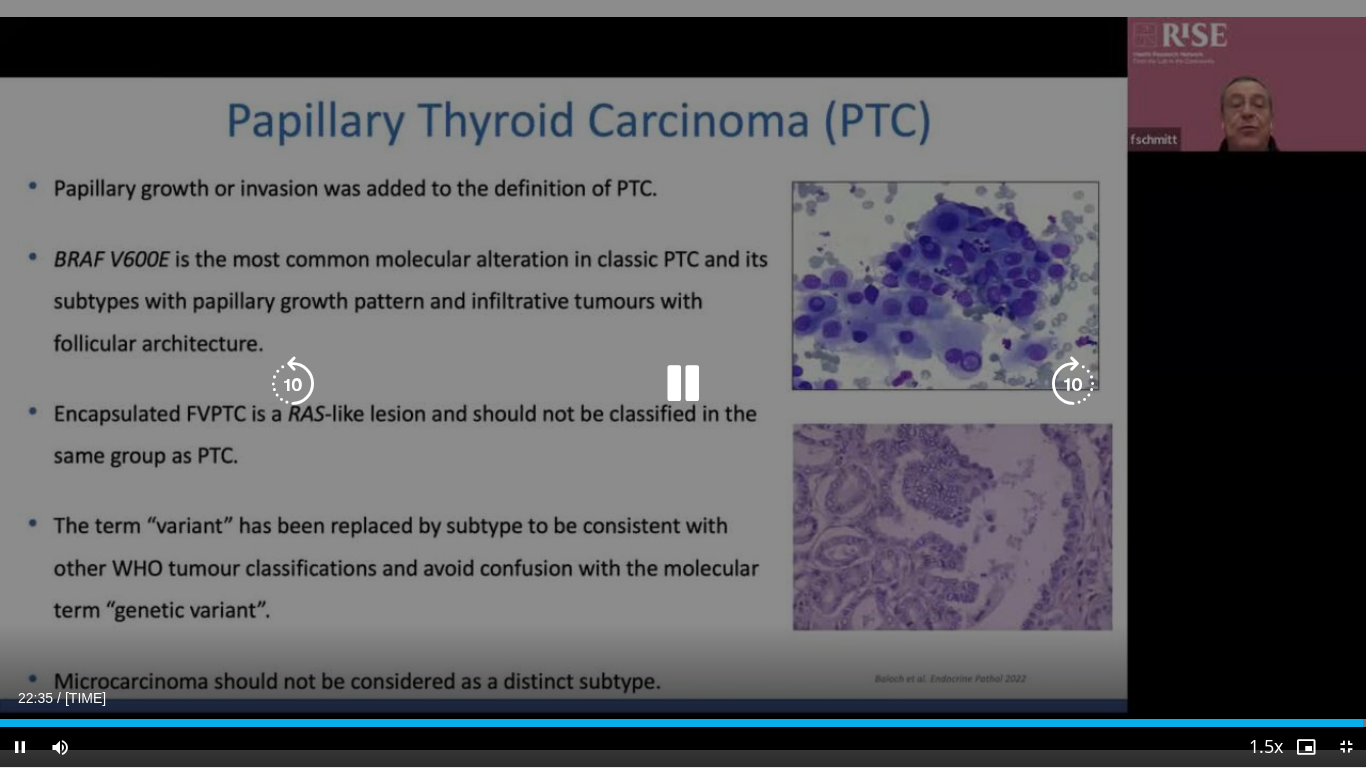 click at bounding box center [683, 384] 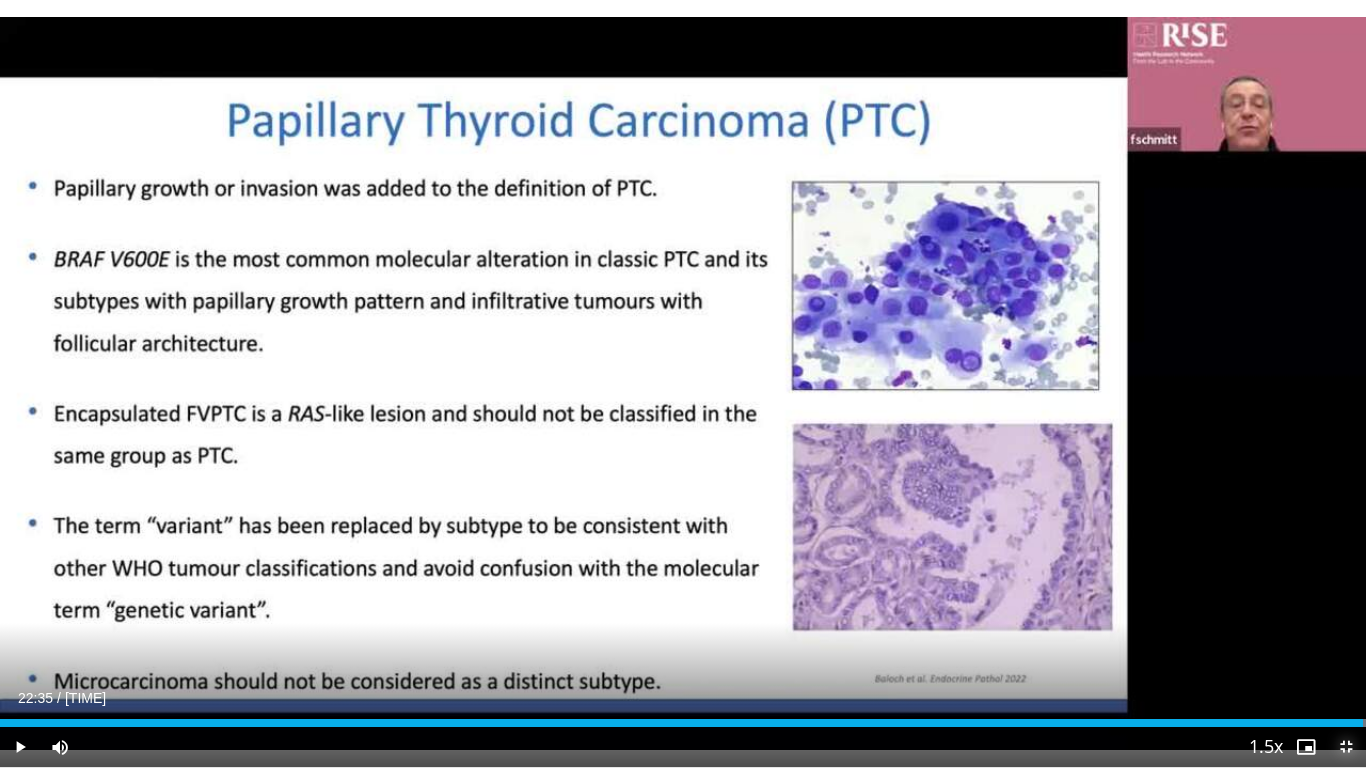 click at bounding box center (1346, 747) 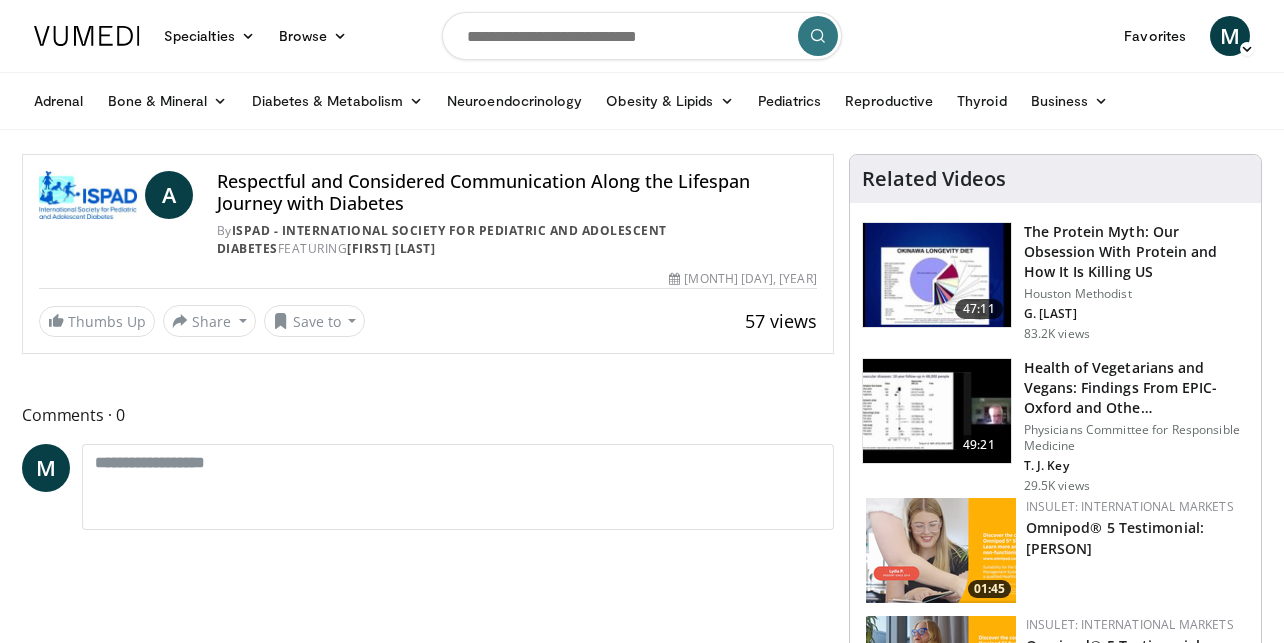 scroll, scrollTop: 0, scrollLeft: 0, axis: both 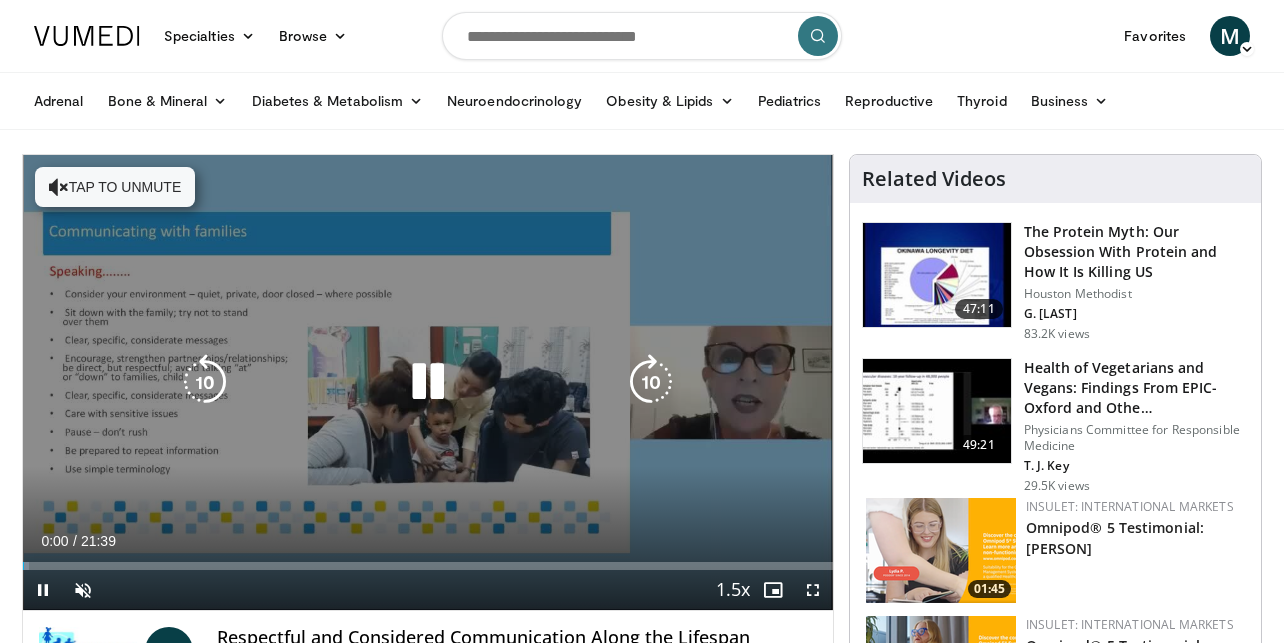 click at bounding box center (59, 187) 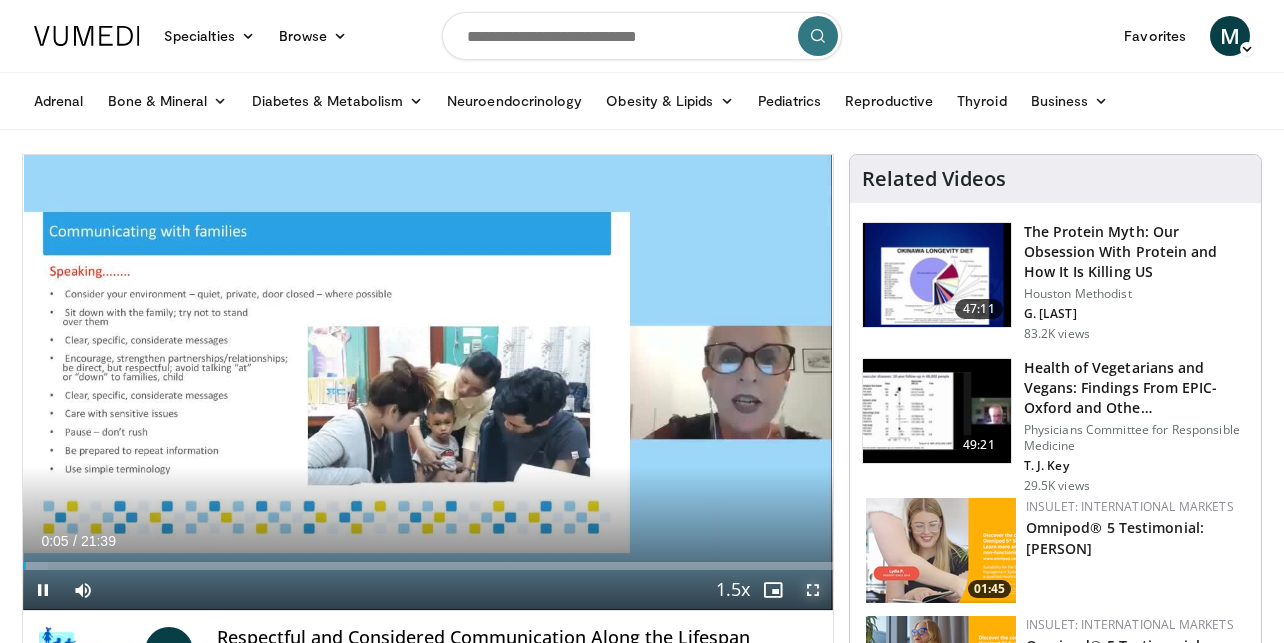click at bounding box center [813, 590] 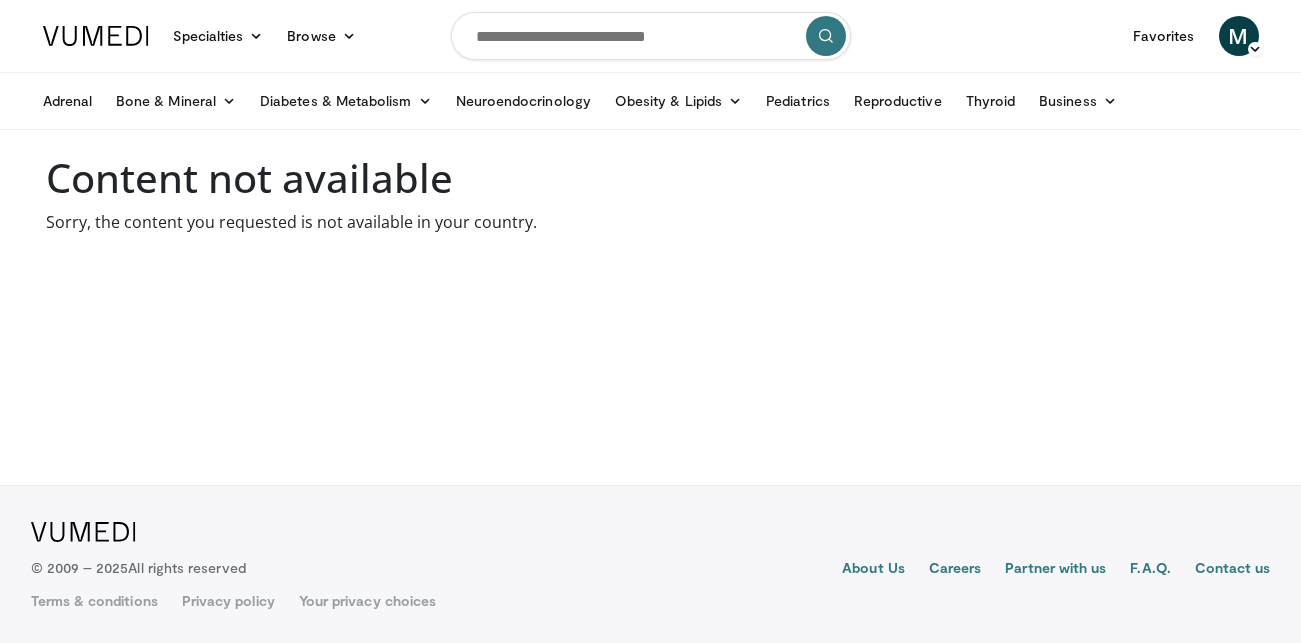 scroll, scrollTop: 0, scrollLeft: 0, axis: both 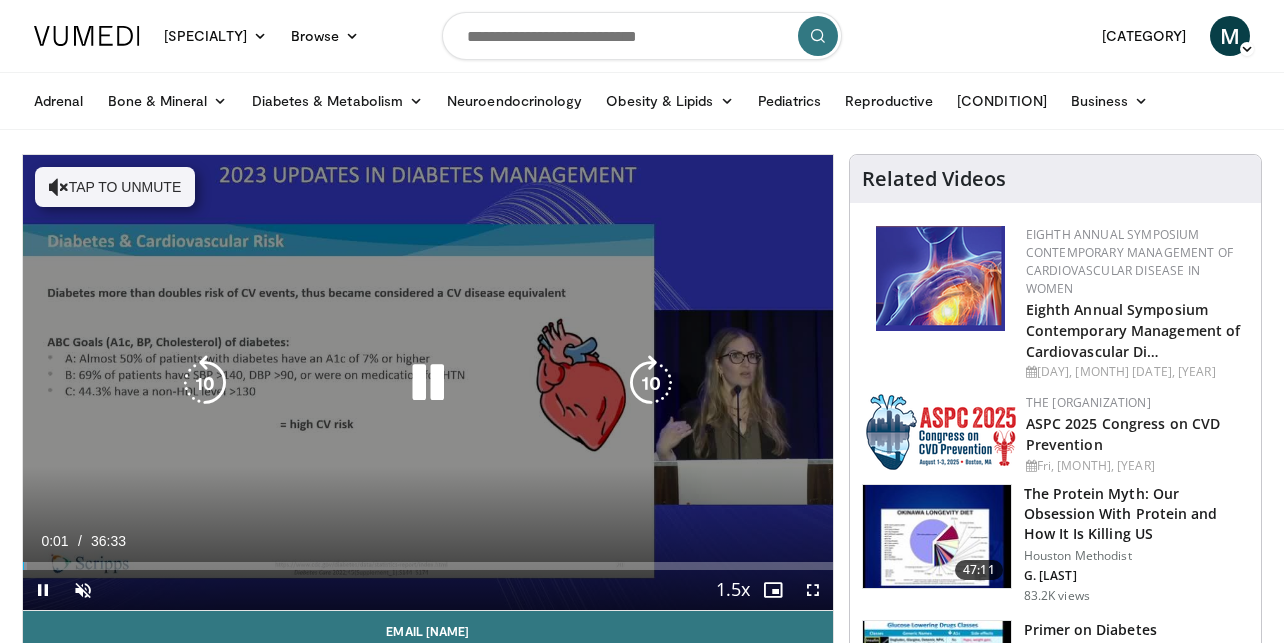 click on "Tap to unmute" at bounding box center (115, 187) 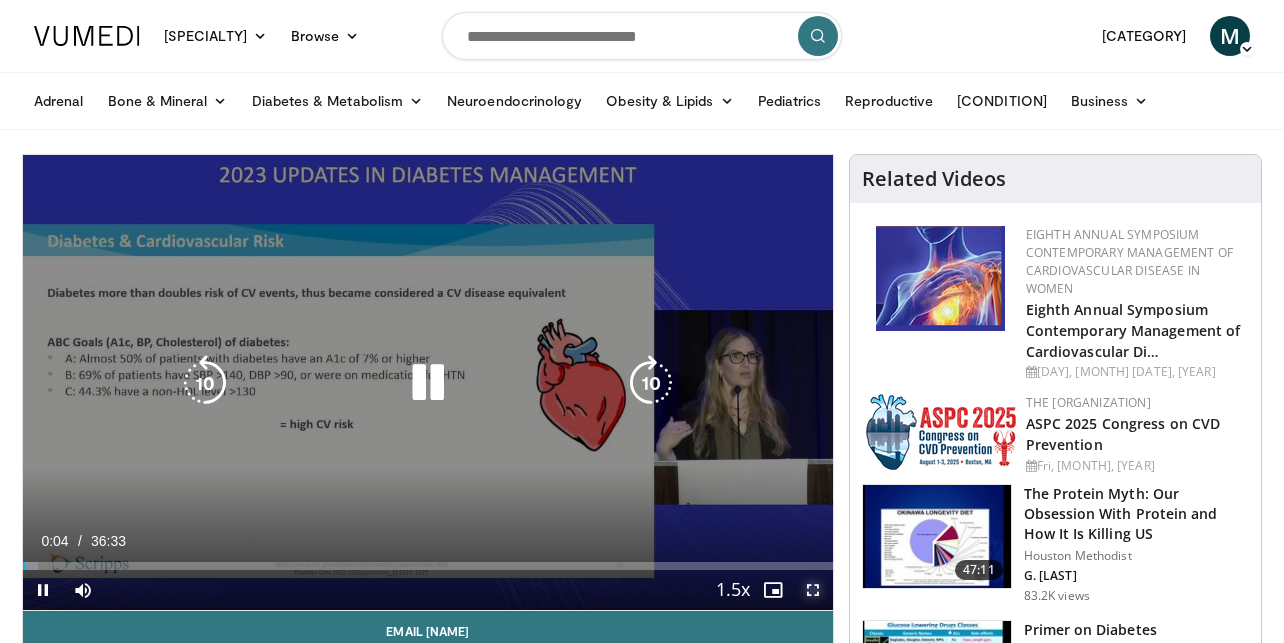 drag, startPoint x: 812, startPoint y: 587, endPoint x: 869, endPoint y: 671, distance: 101.51354 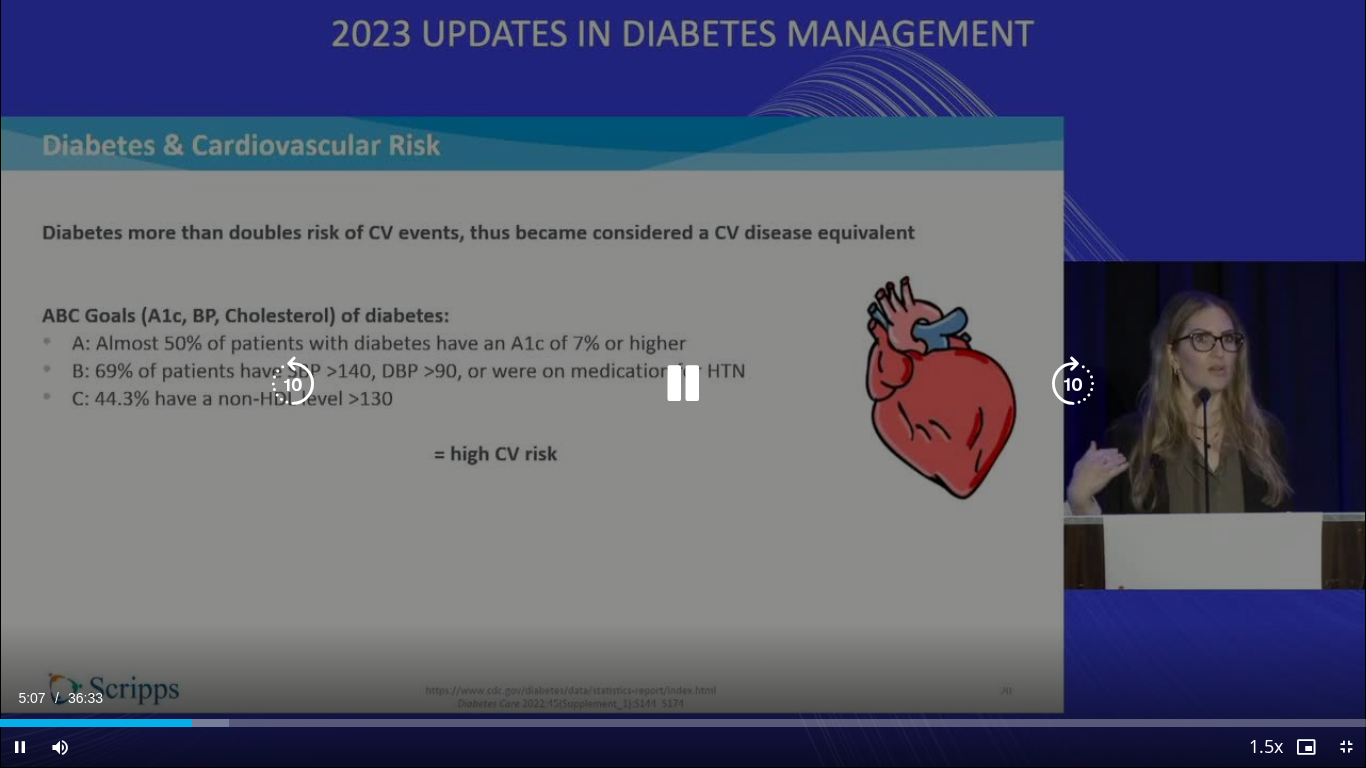 click on "10 seconds
Tap to unmute" at bounding box center (683, 383) 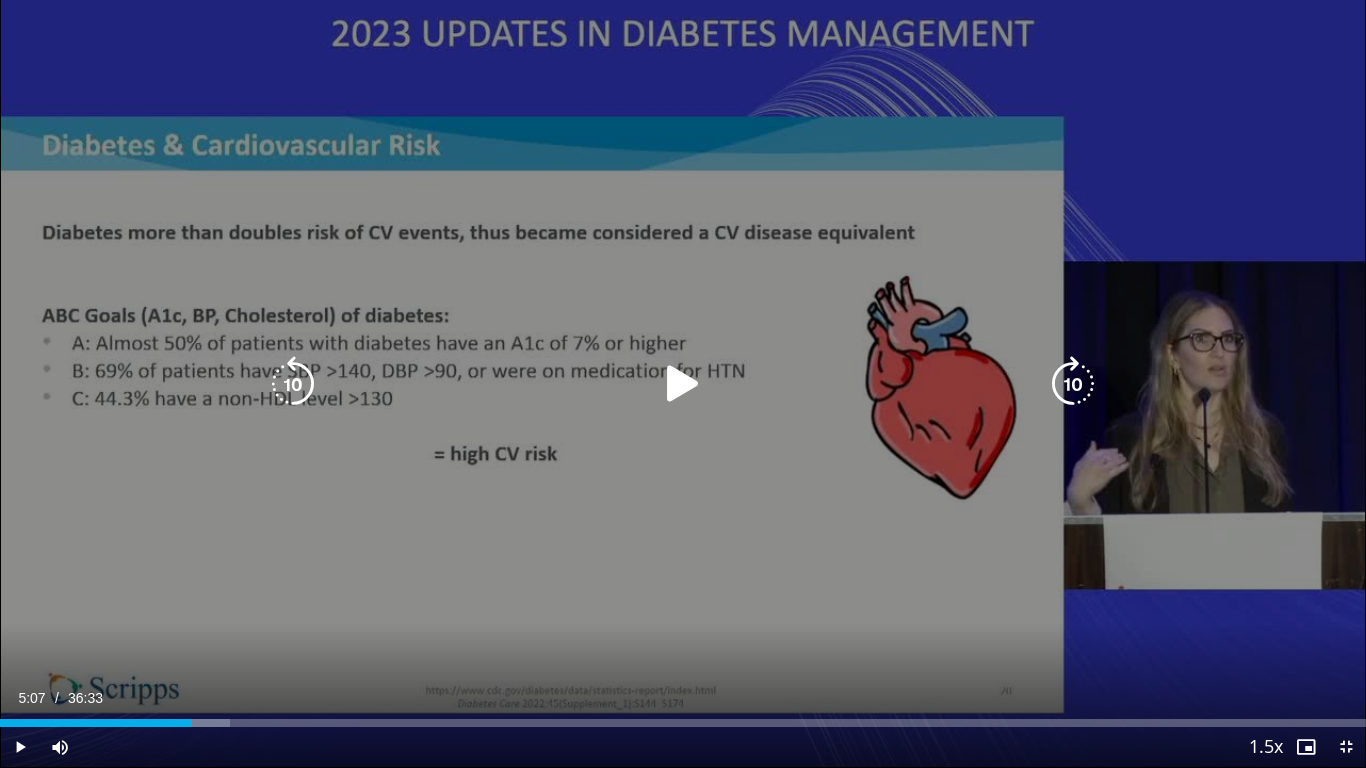 click at bounding box center [683, 384] 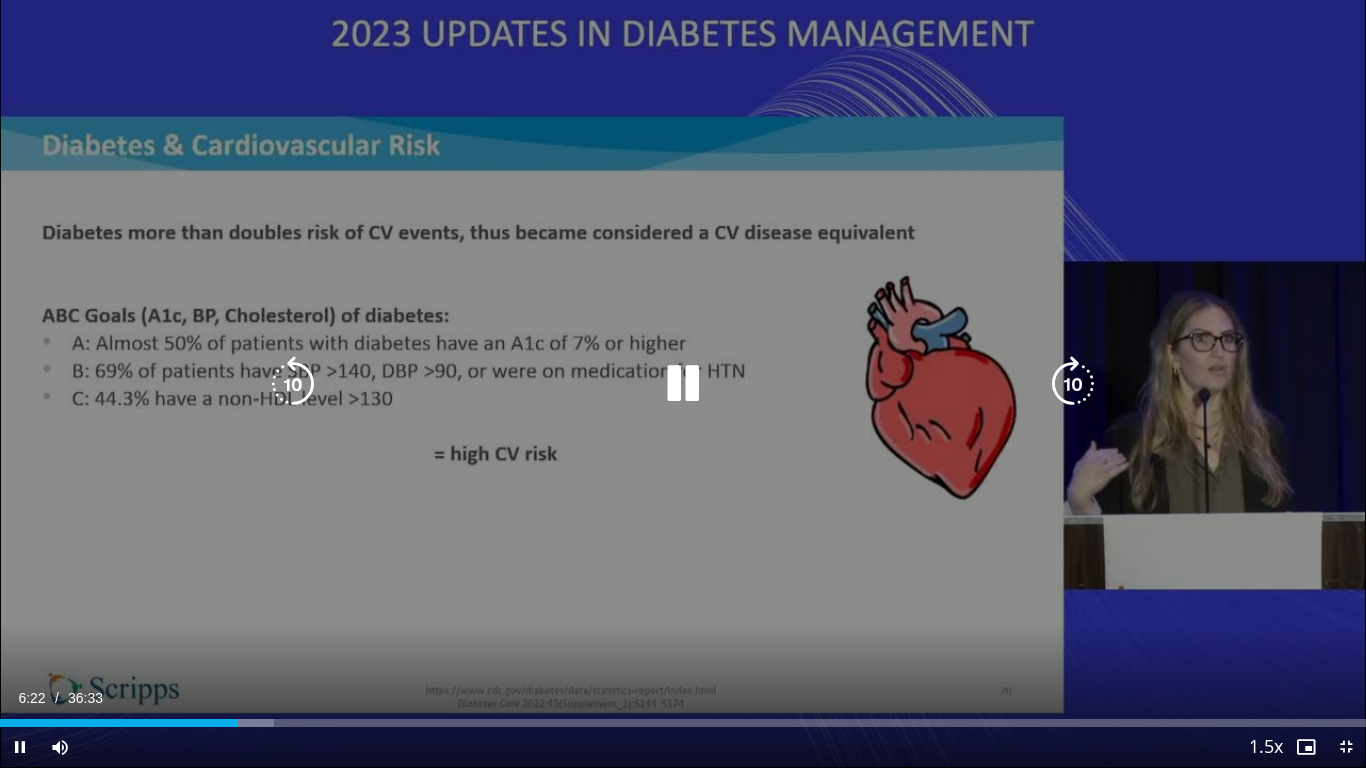 click at bounding box center [683, 384] 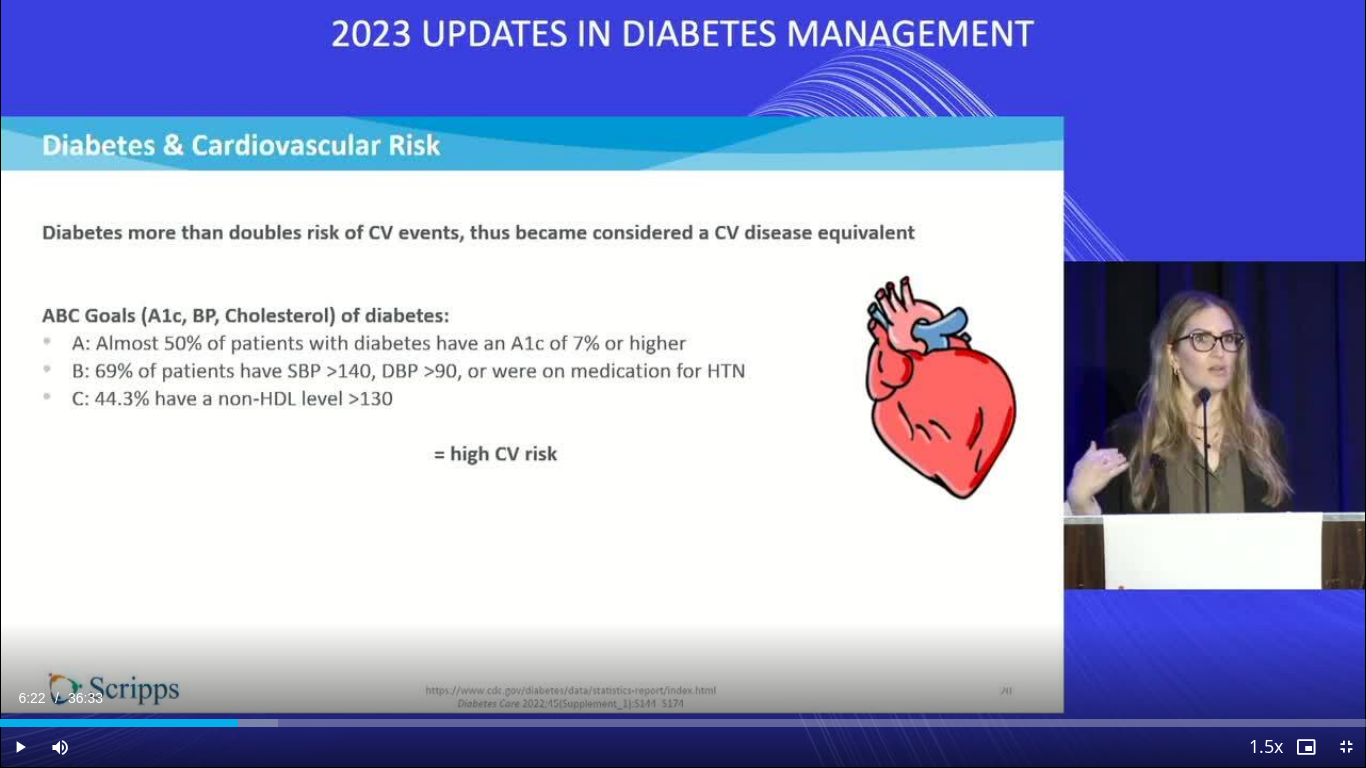 click at bounding box center [663, 747] 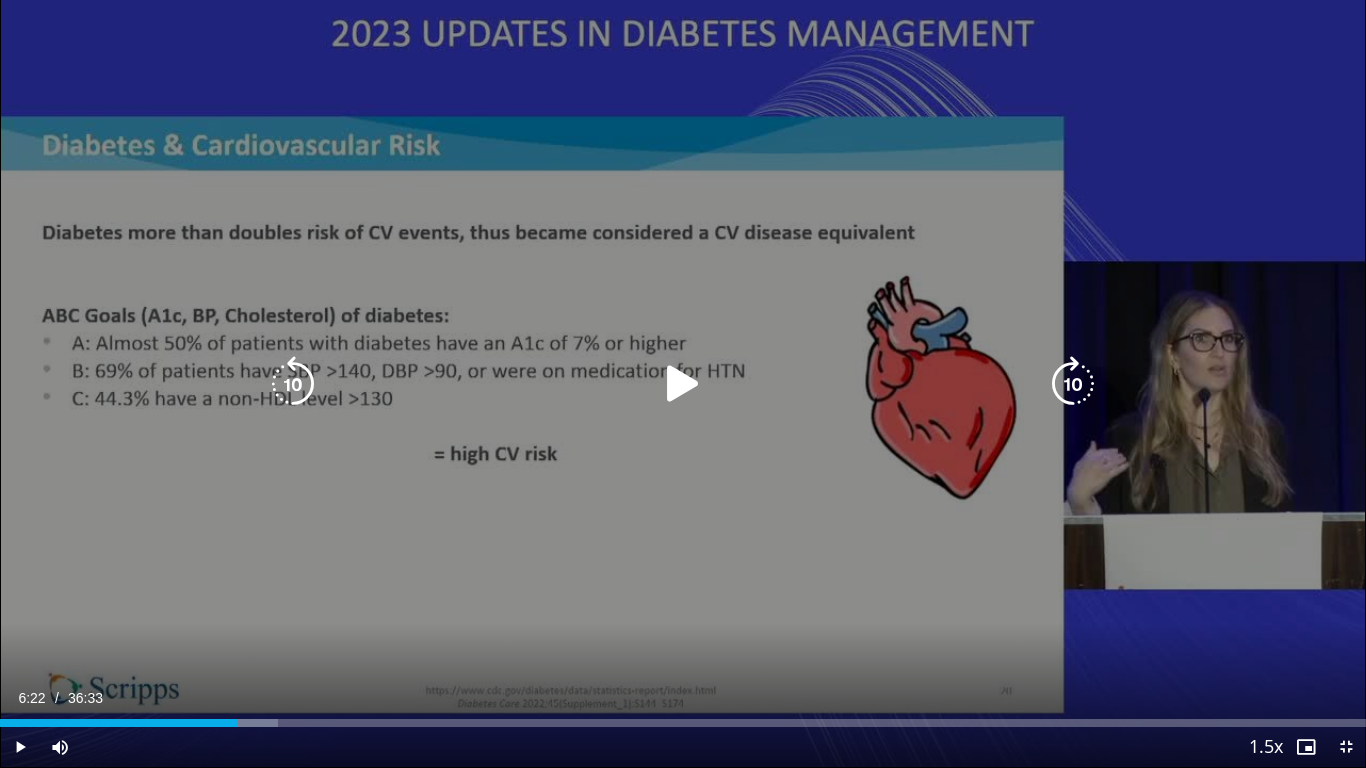 click at bounding box center (683, 384) 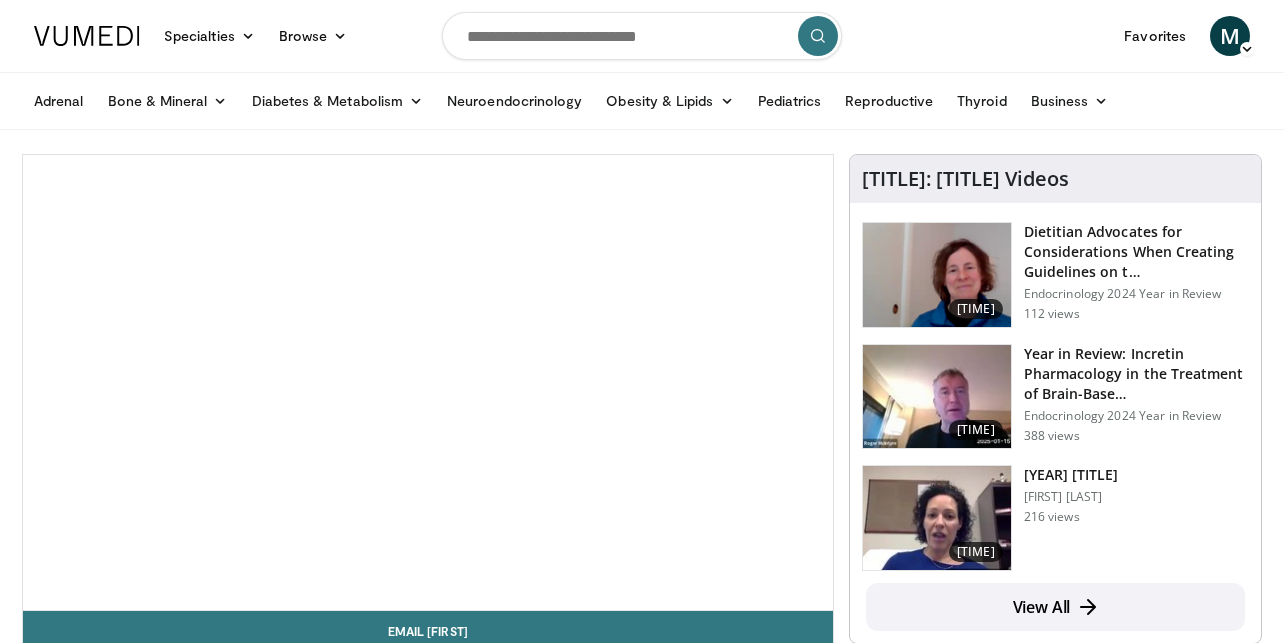 scroll, scrollTop: 0, scrollLeft: 0, axis: both 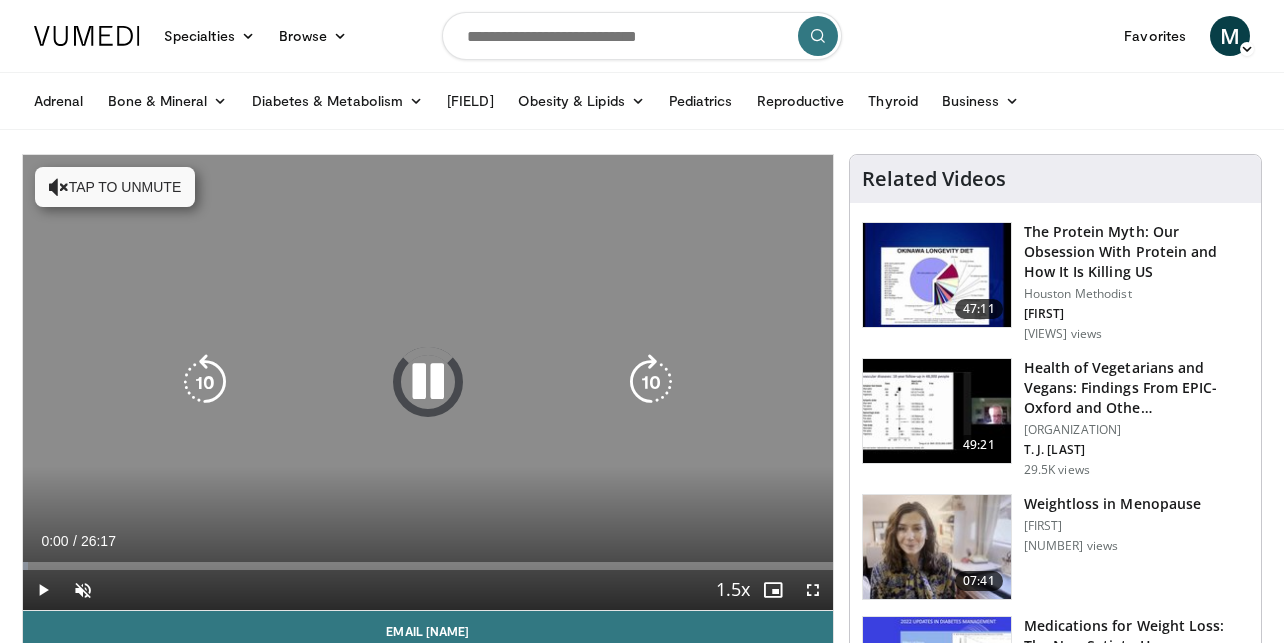 click on "Tap to unmute" at bounding box center [115, 187] 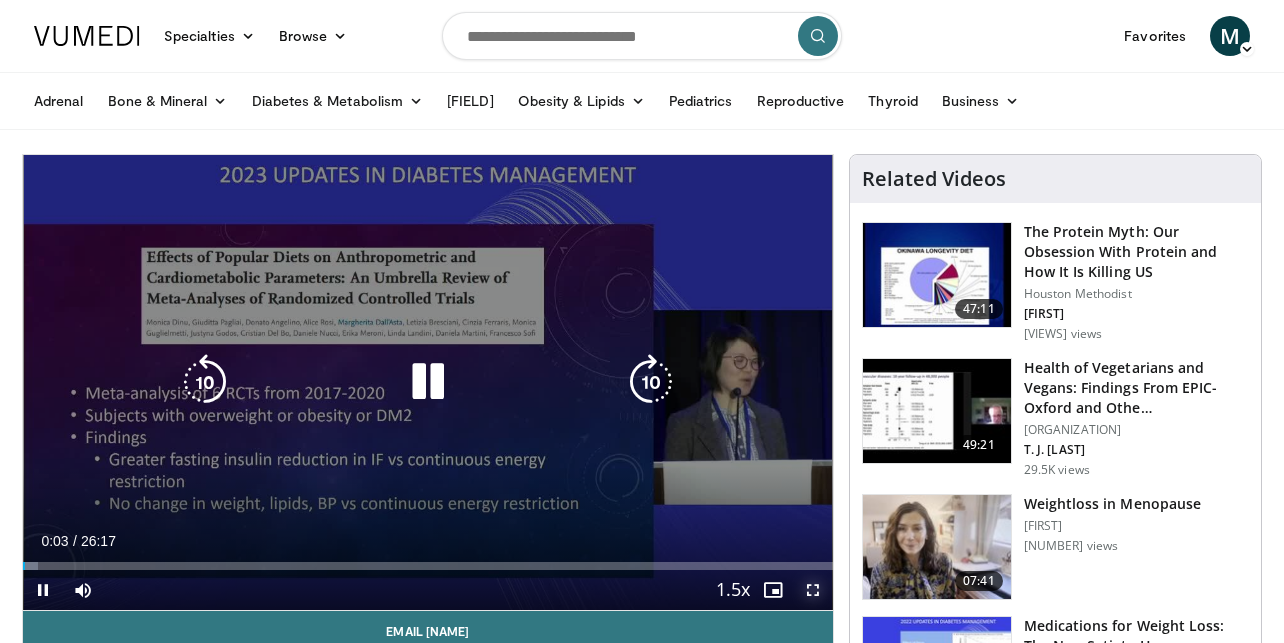 click at bounding box center (813, 590) 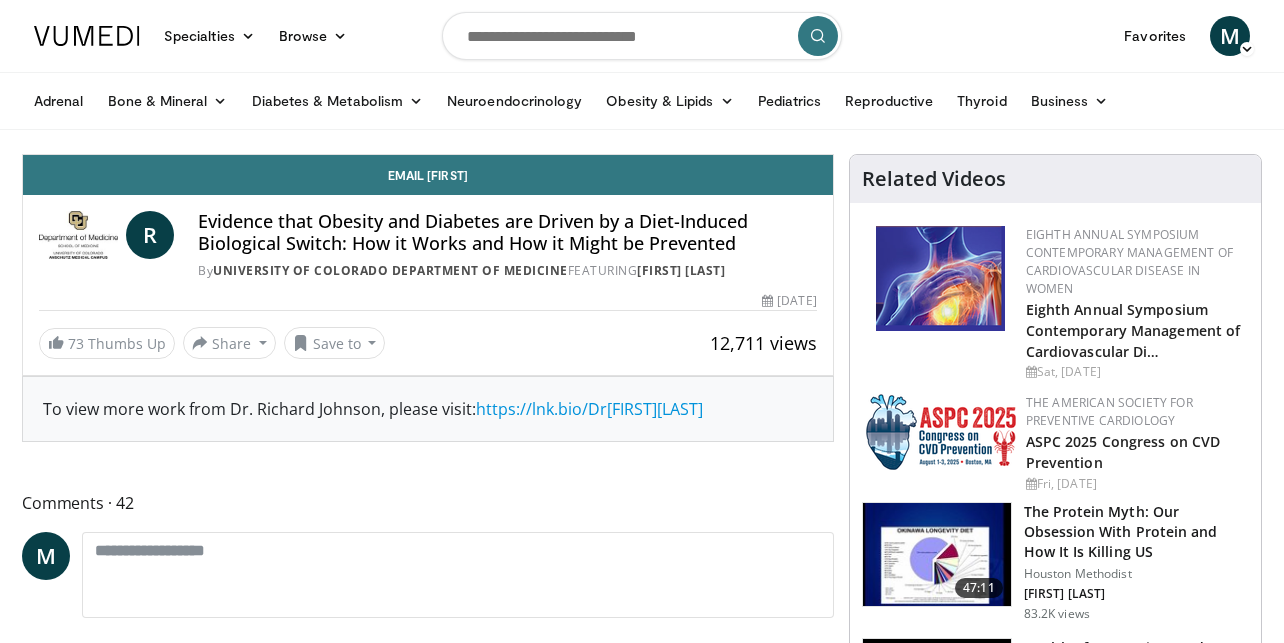 scroll, scrollTop: 0, scrollLeft: 0, axis: both 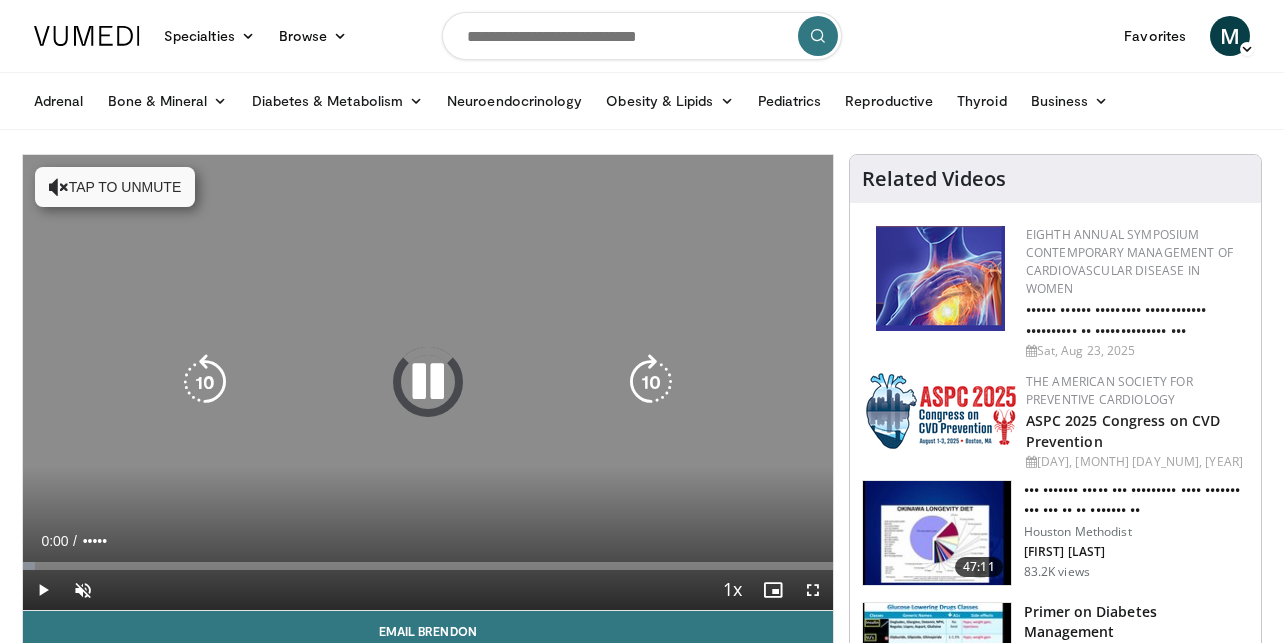 click on "Tap to unmute" at bounding box center (115, 187) 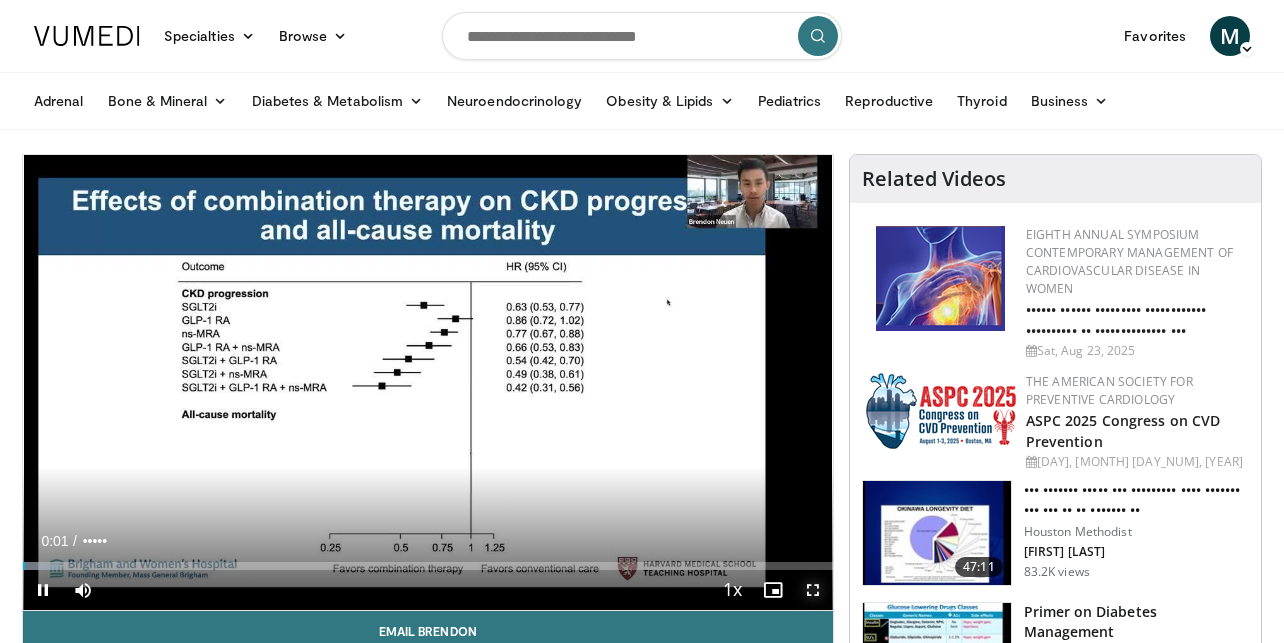 click at bounding box center (813, 590) 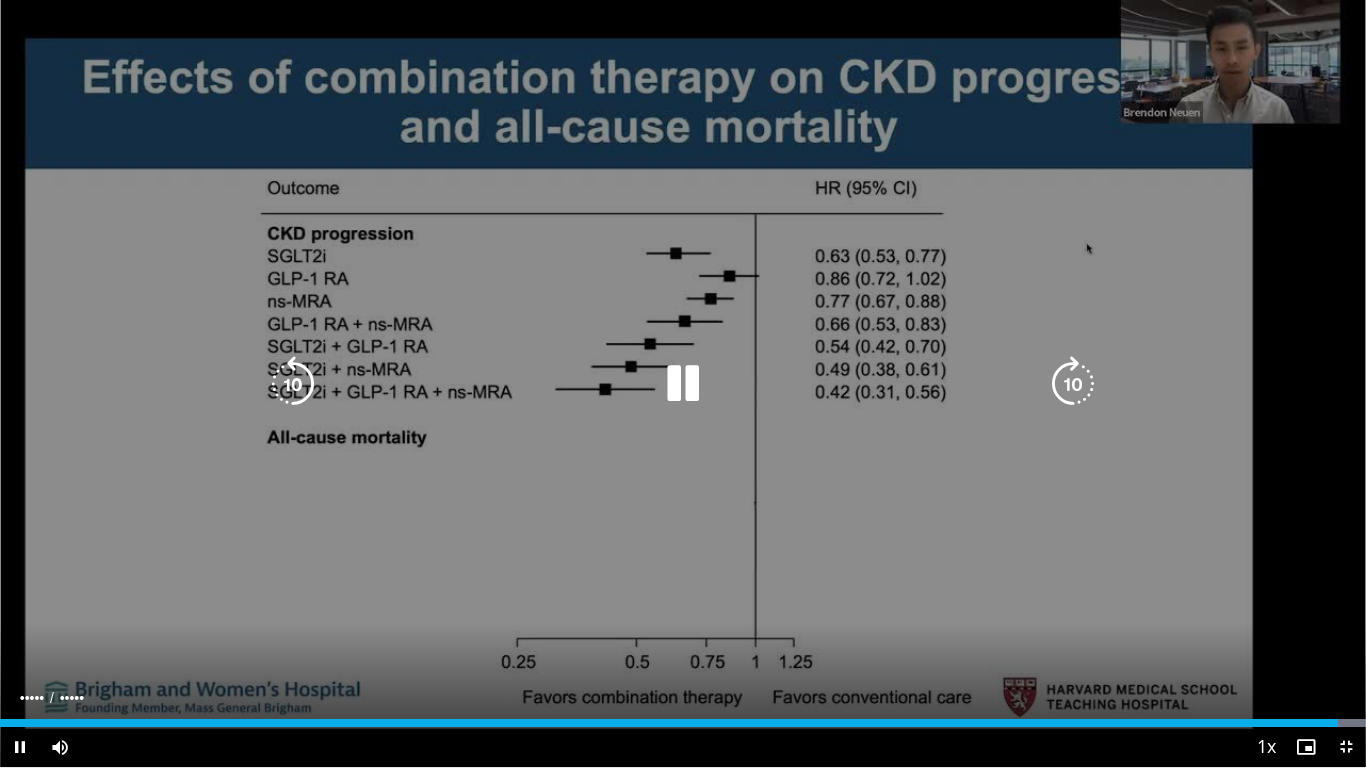click at bounding box center [683, 384] 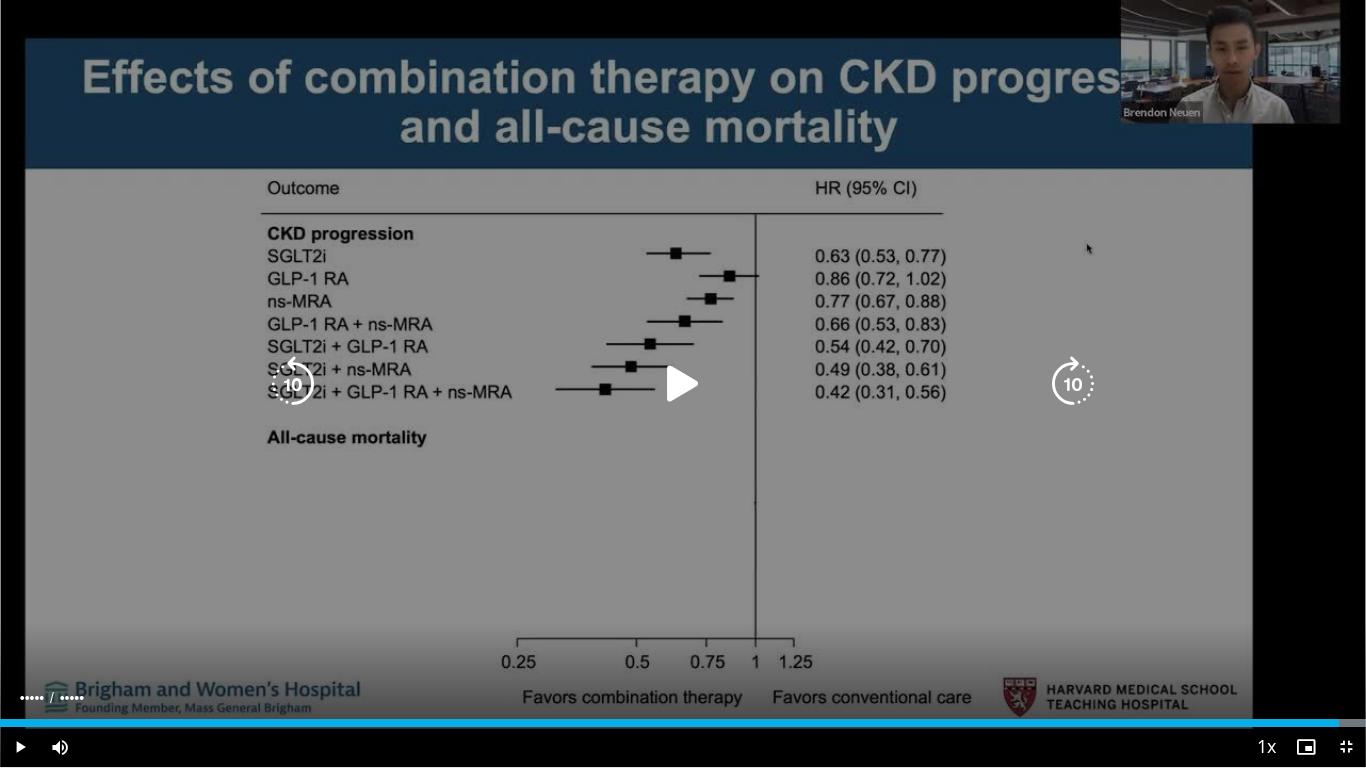 click at bounding box center [683, 384] 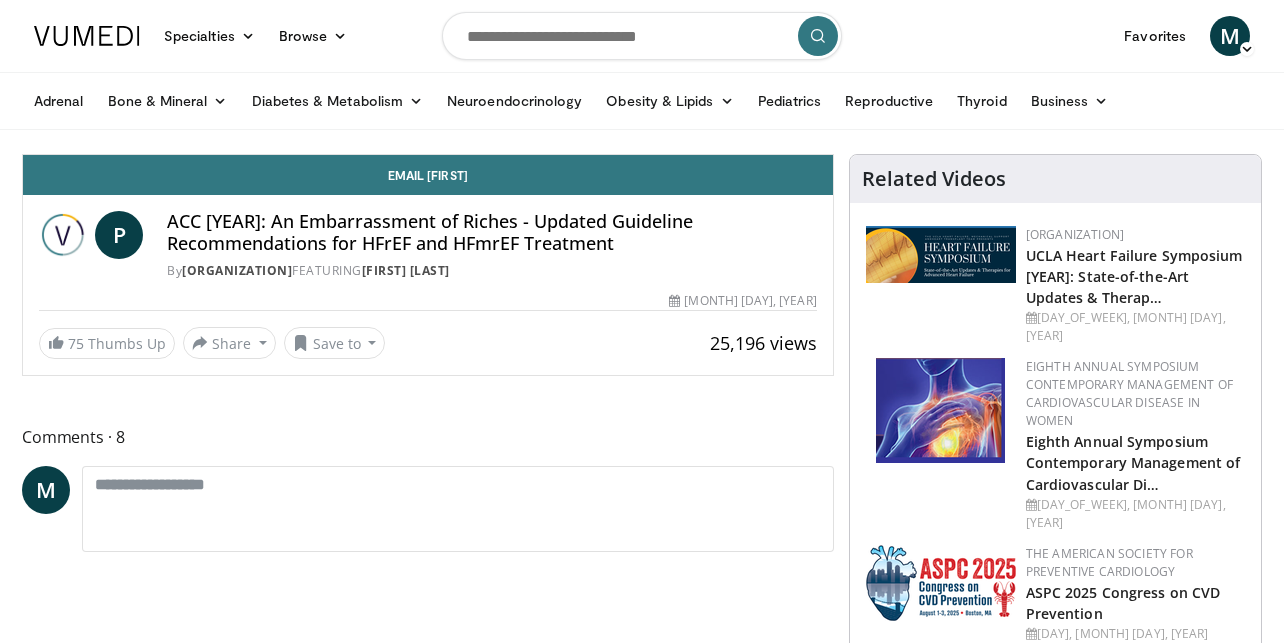 scroll, scrollTop: 0, scrollLeft: 0, axis: both 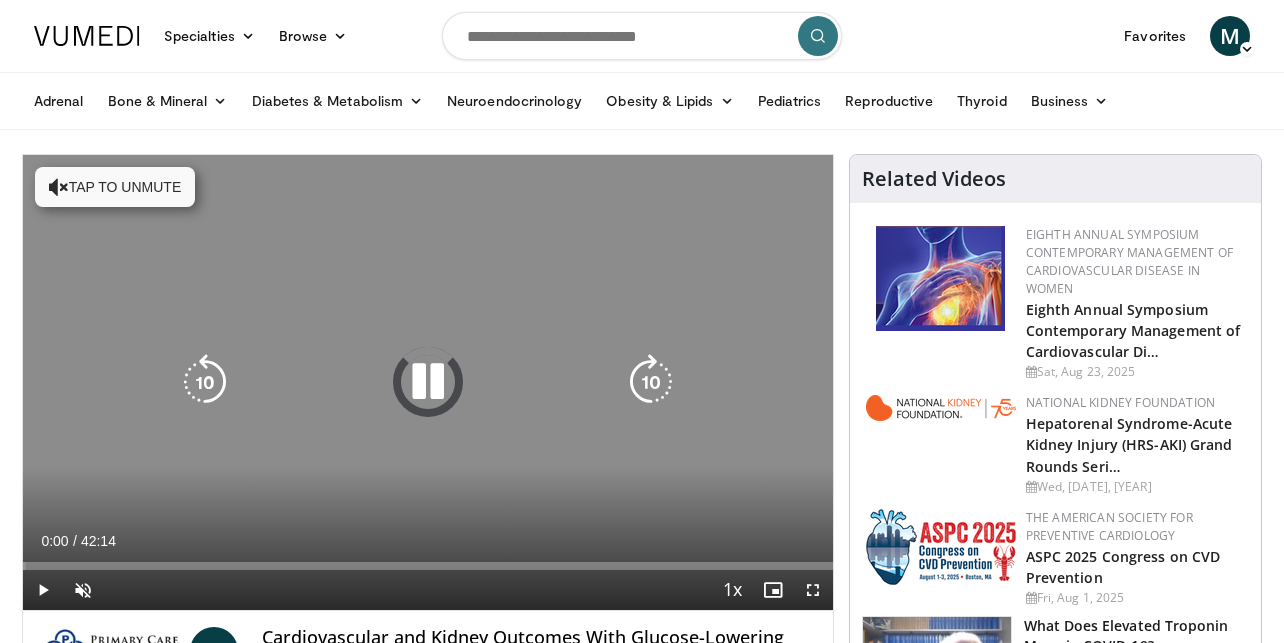 click on "Tap to unmute" at bounding box center (115, 187) 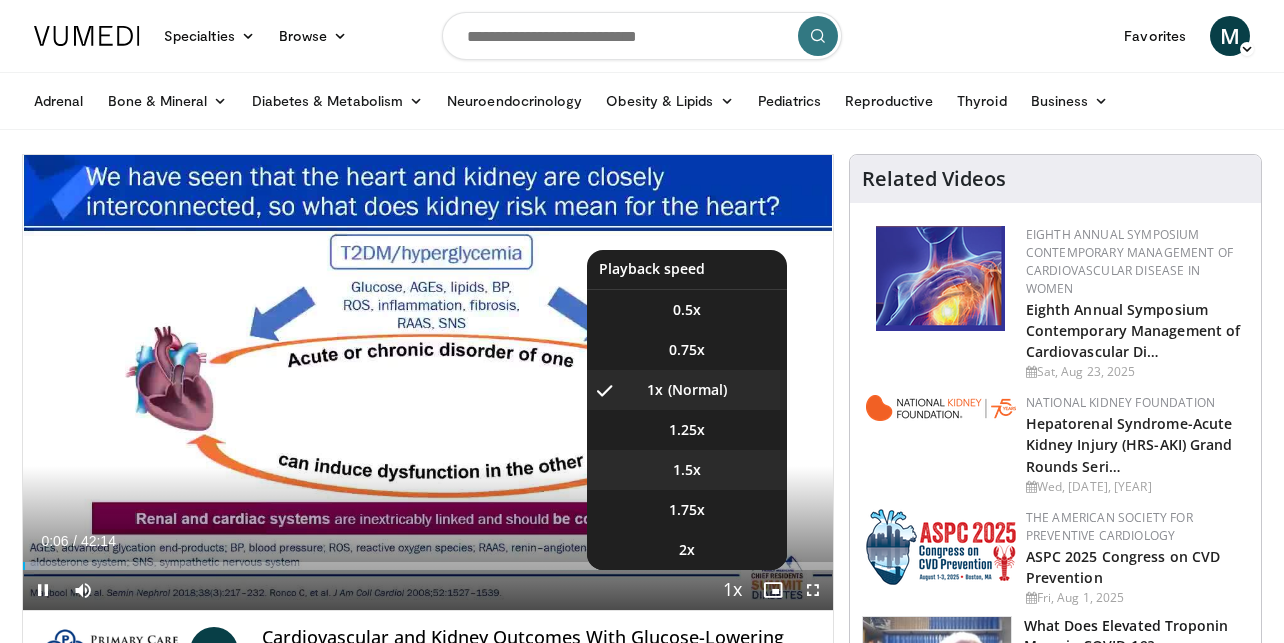 click on "1.5x" at bounding box center [687, 470] 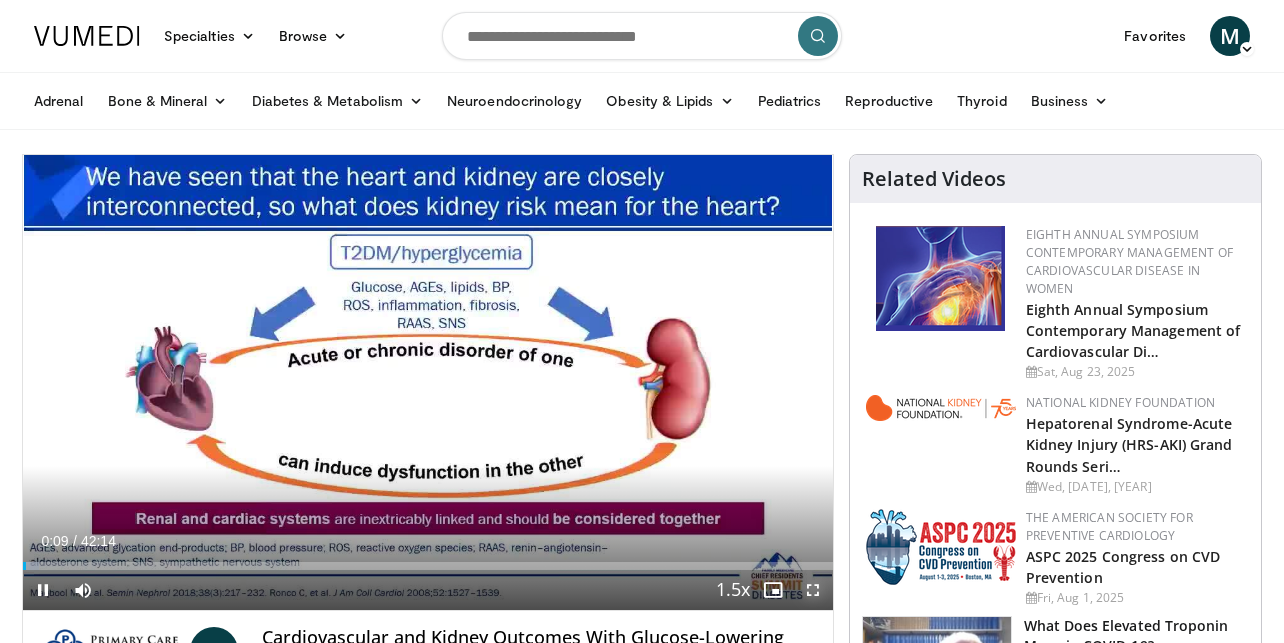 click at bounding box center [813, 590] 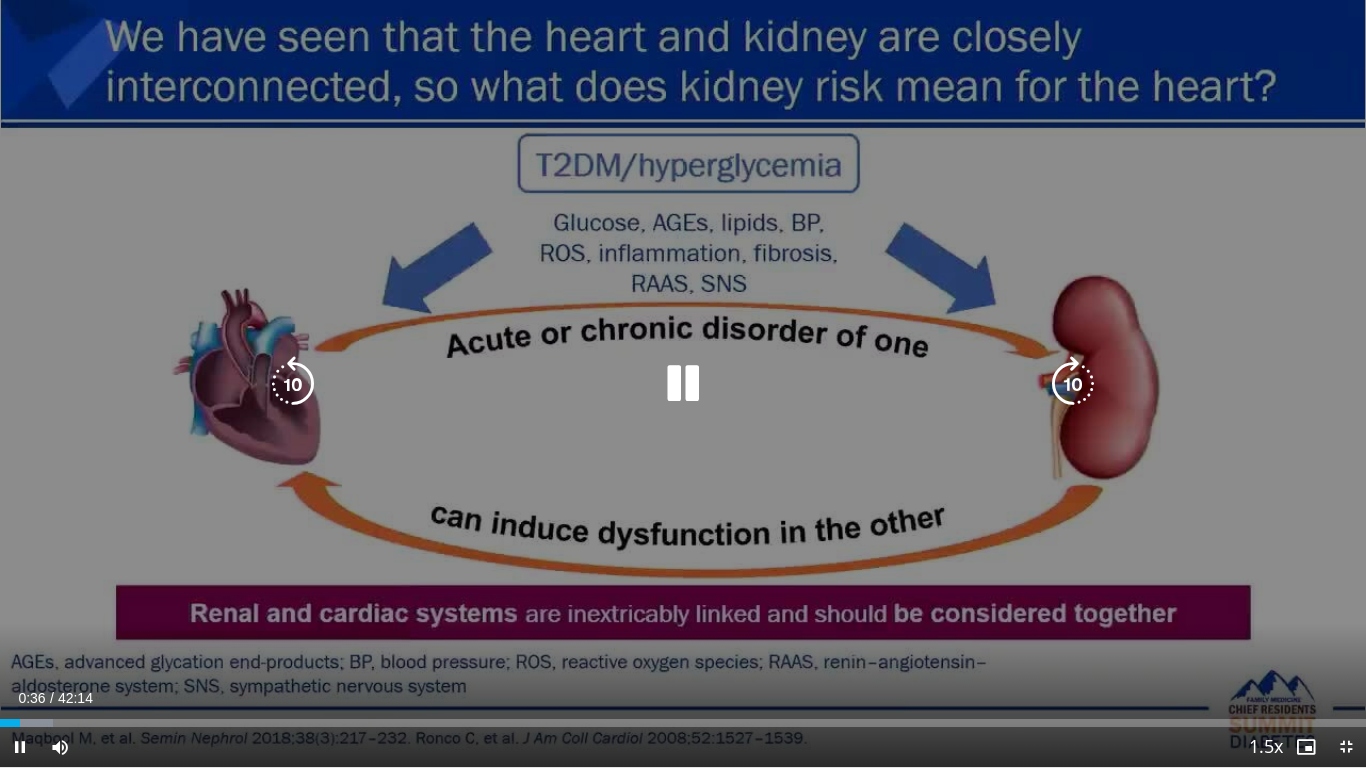 drag, startPoint x: 685, startPoint y: 386, endPoint x: 694, endPoint y: 380, distance: 10.816654 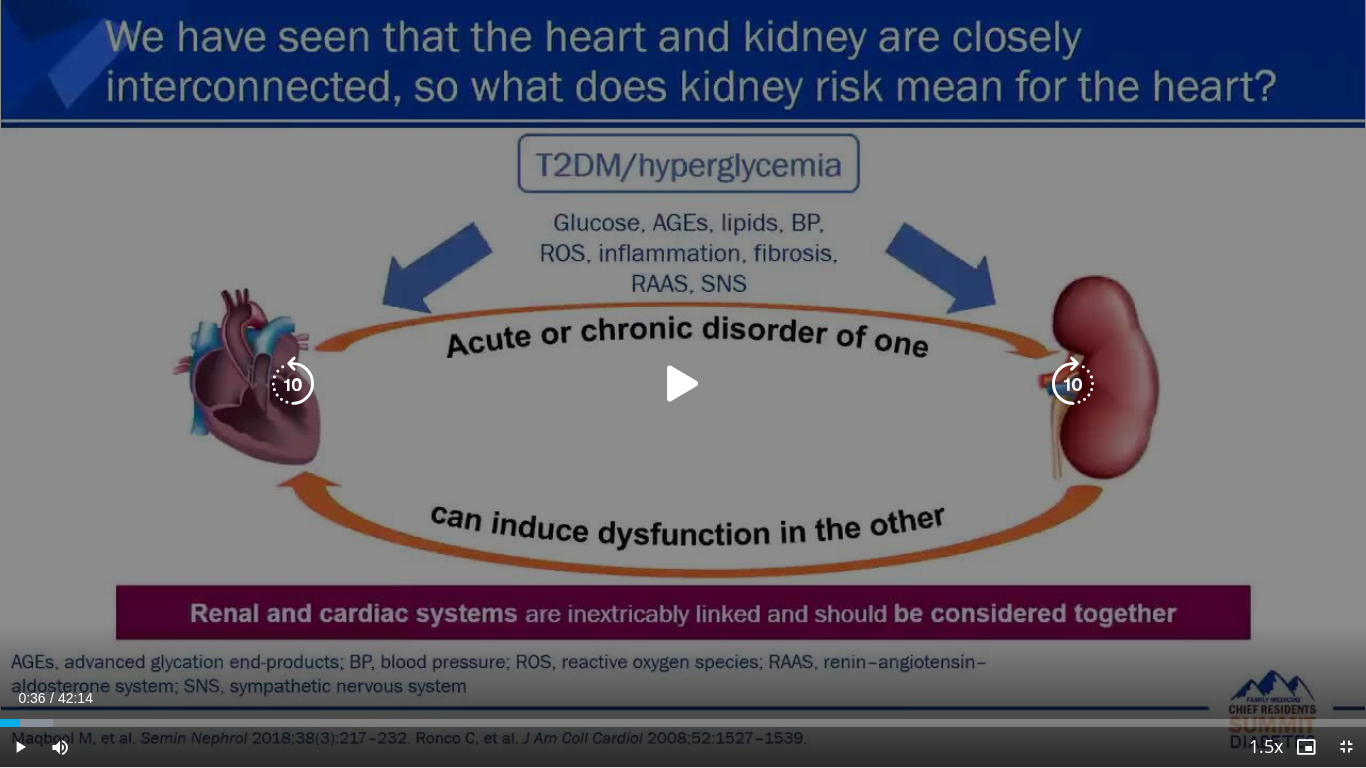 click at bounding box center (683, 384) 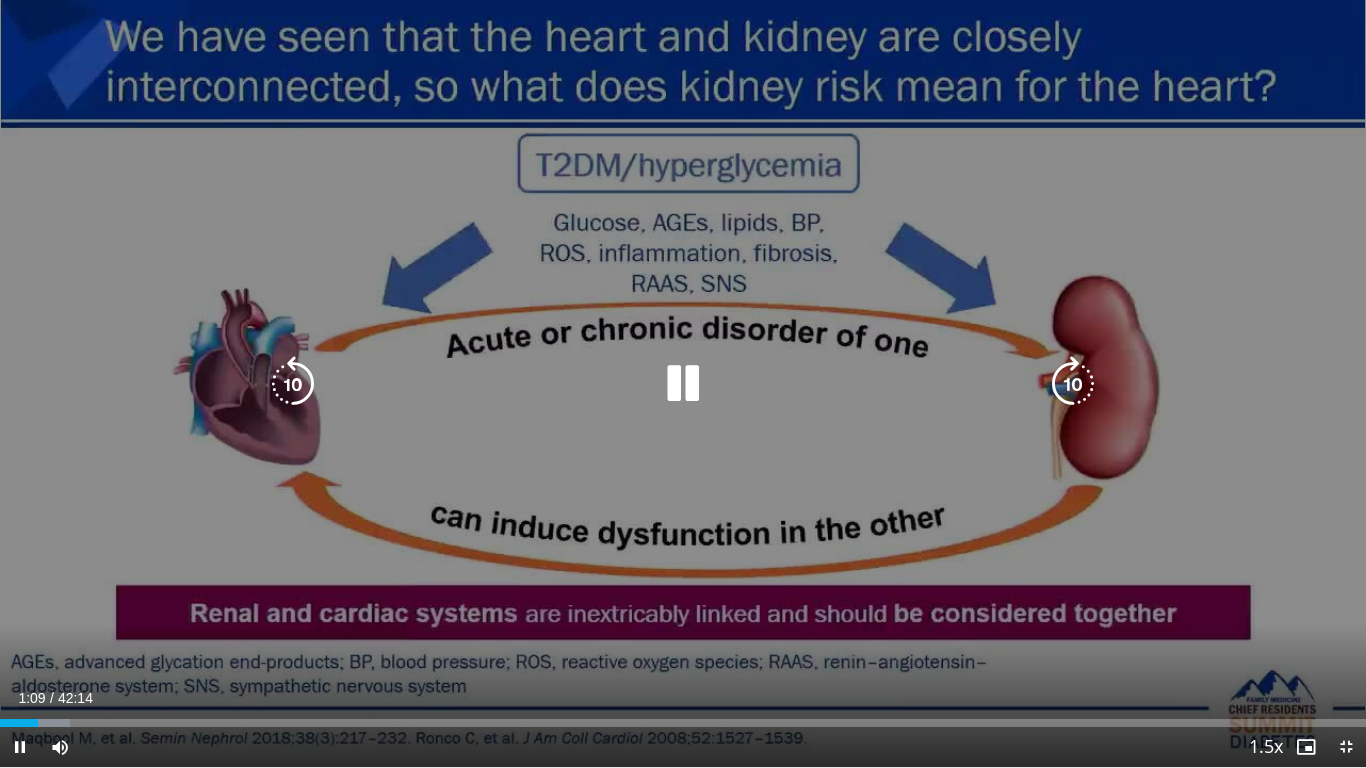 drag, startPoint x: 684, startPoint y: 392, endPoint x: 689, endPoint y: 409, distance: 17.720045 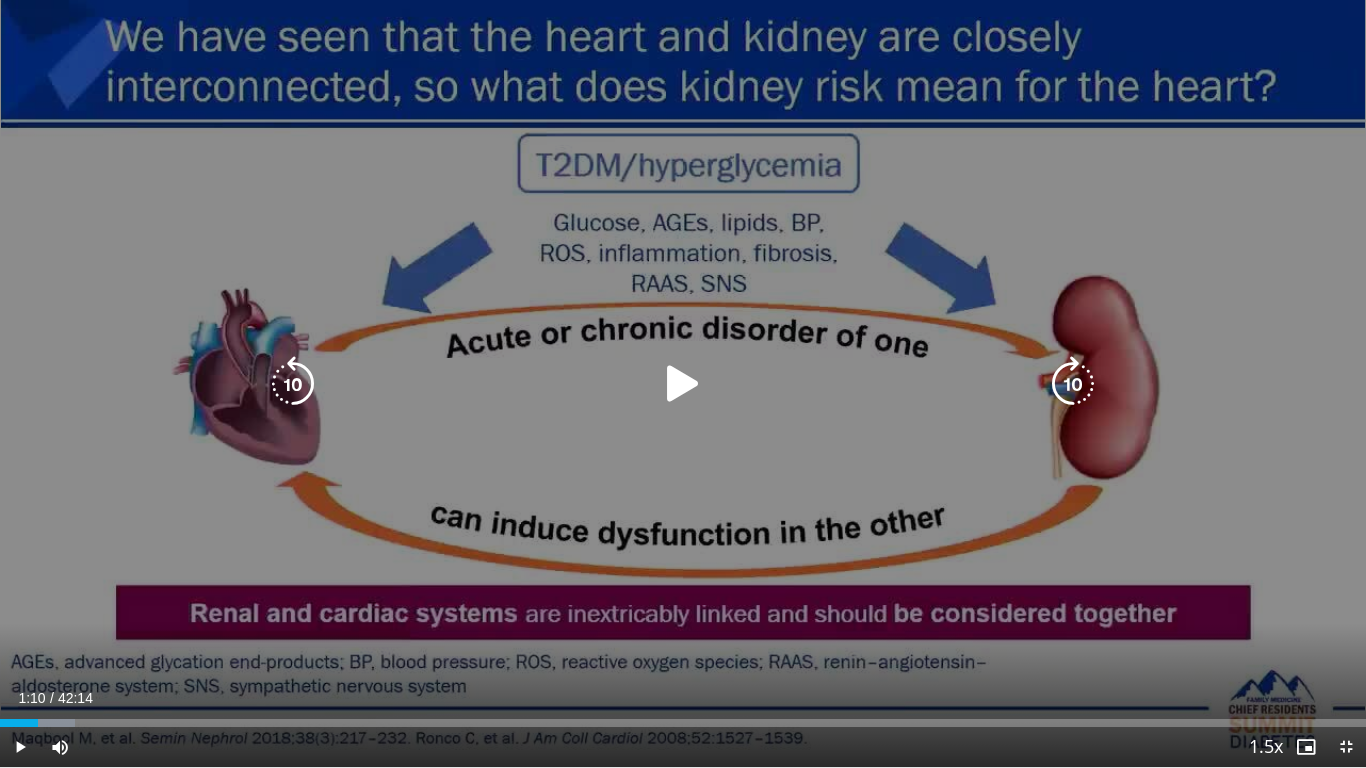 click at bounding box center (683, 384) 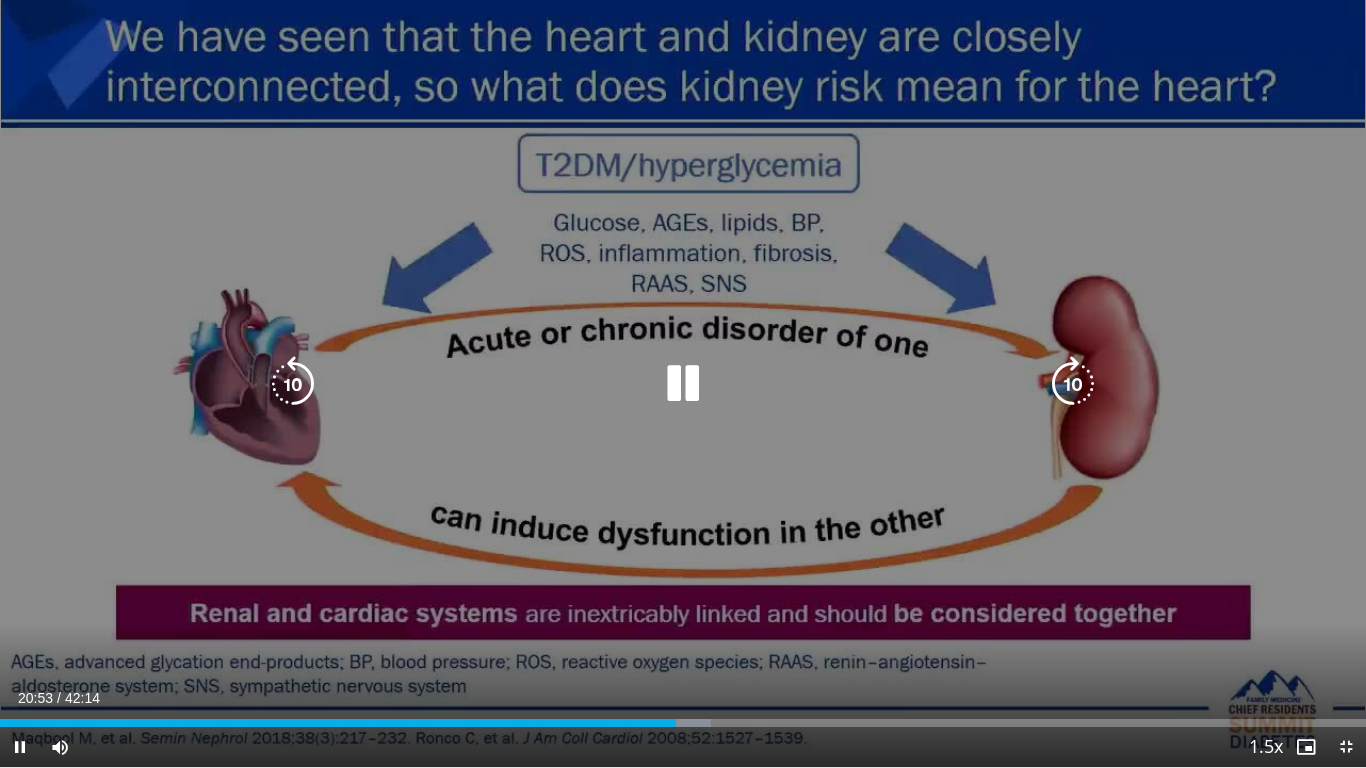 click at bounding box center [683, 384] 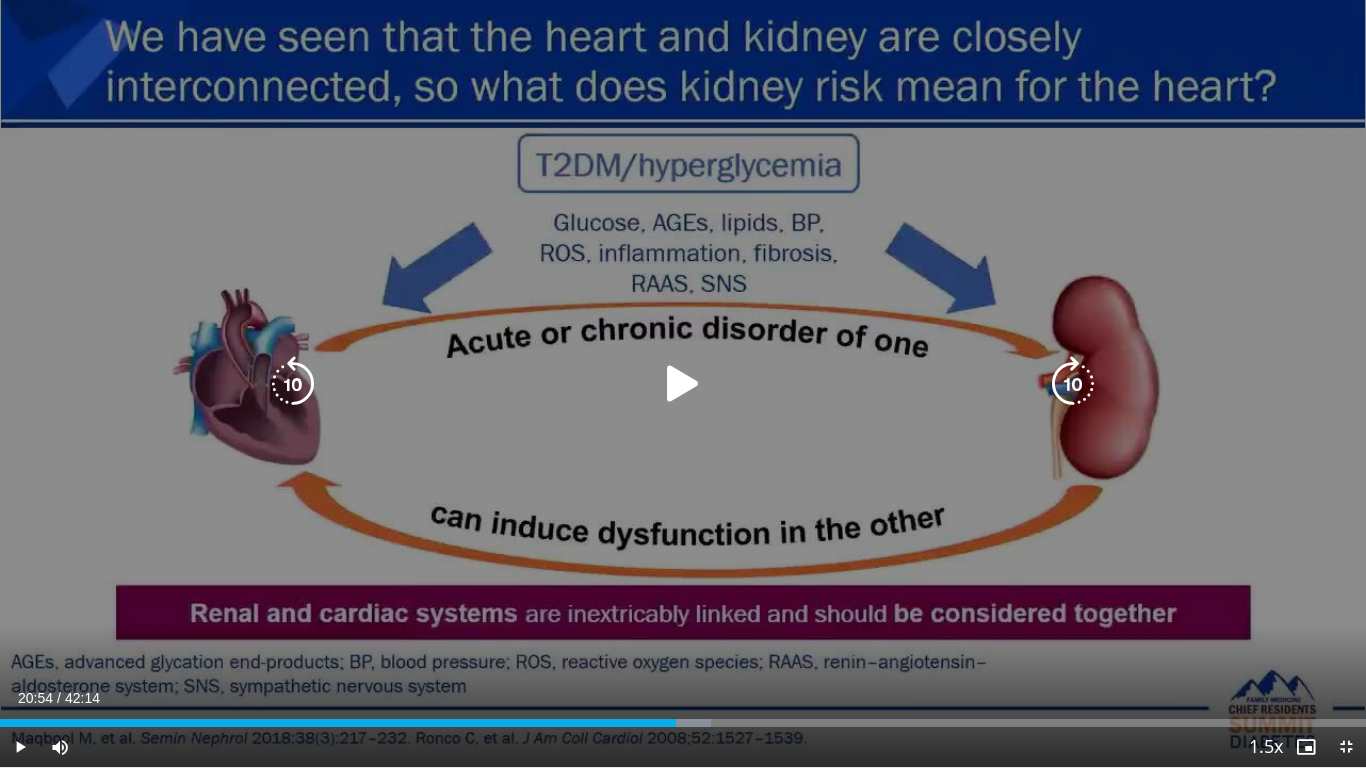 click at bounding box center [683, 384] 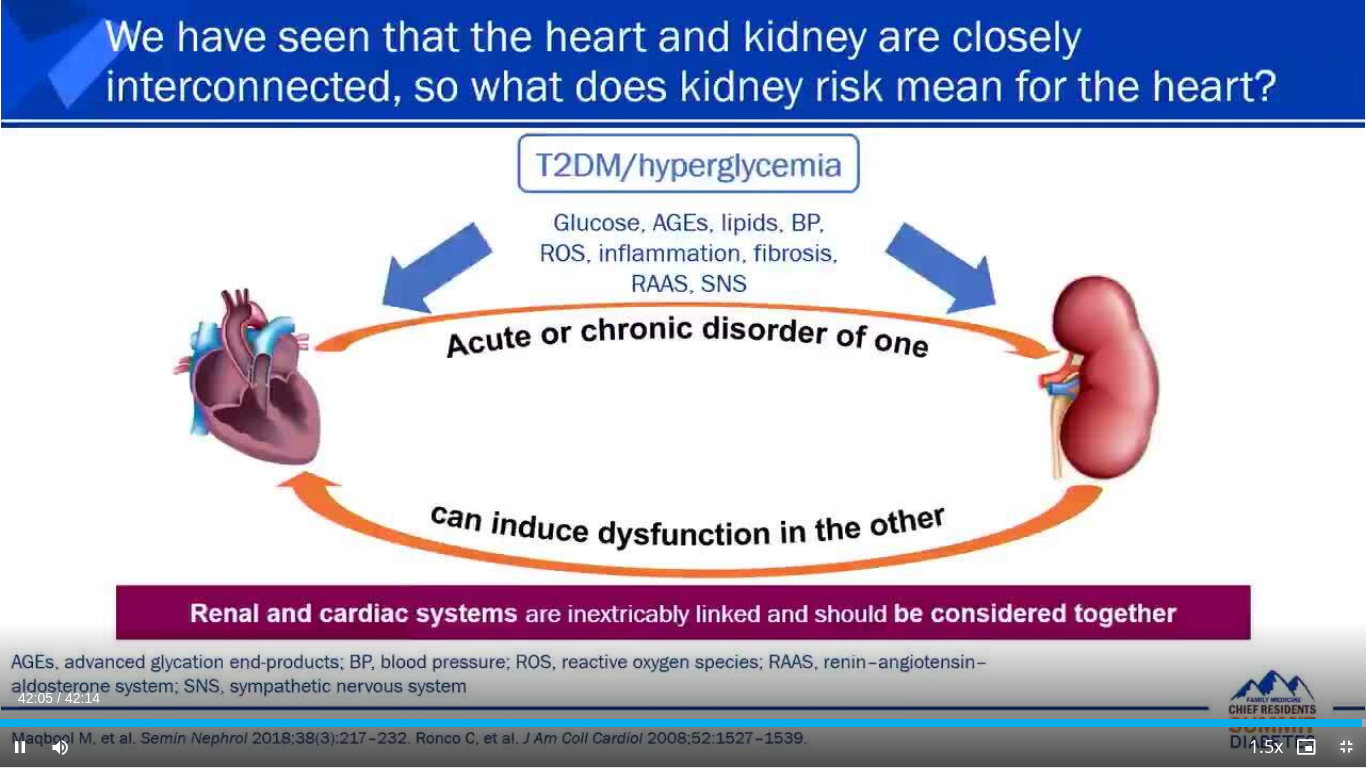 click at bounding box center [1346, 747] 